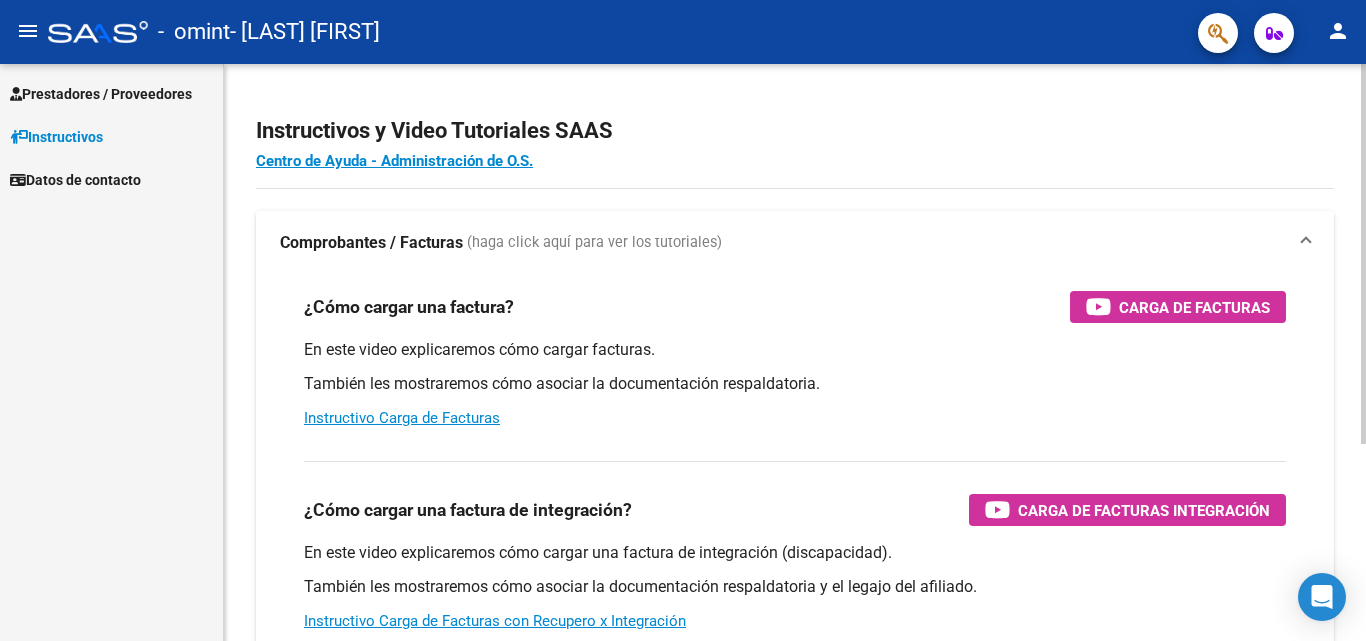 scroll, scrollTop: 0, scrollLeft: 0, axis: both 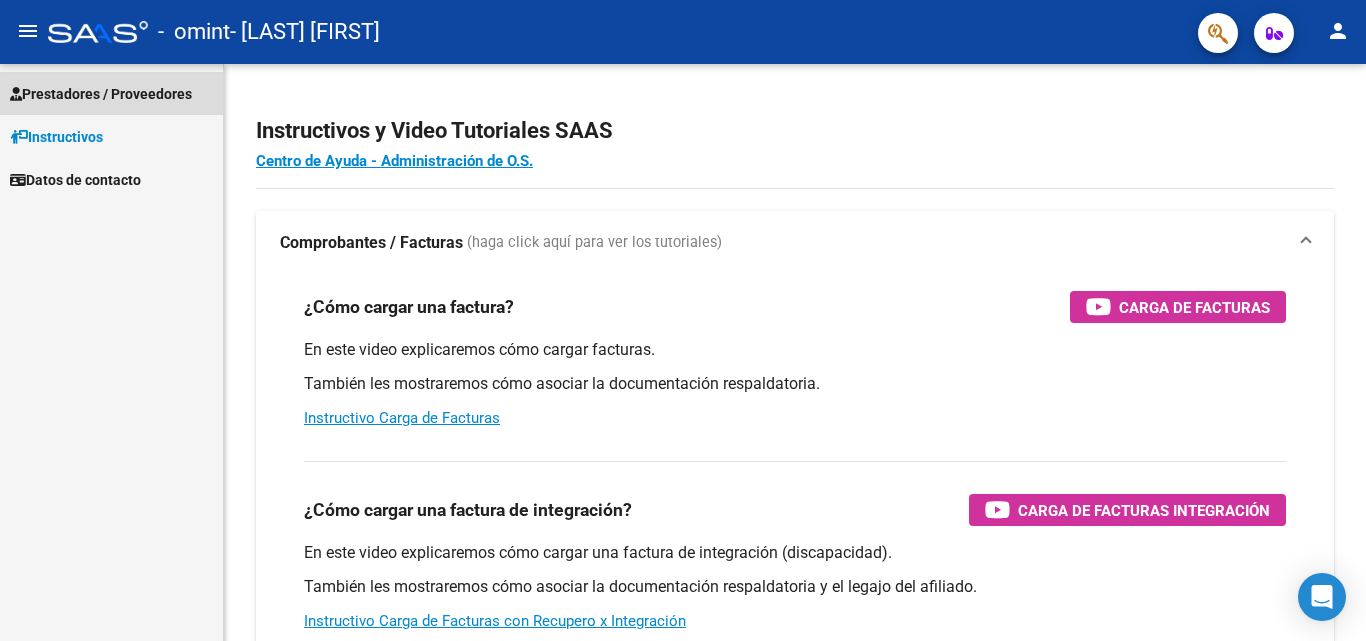 click on "Prestadores / Proveedores" at bounding box center (101, 94) 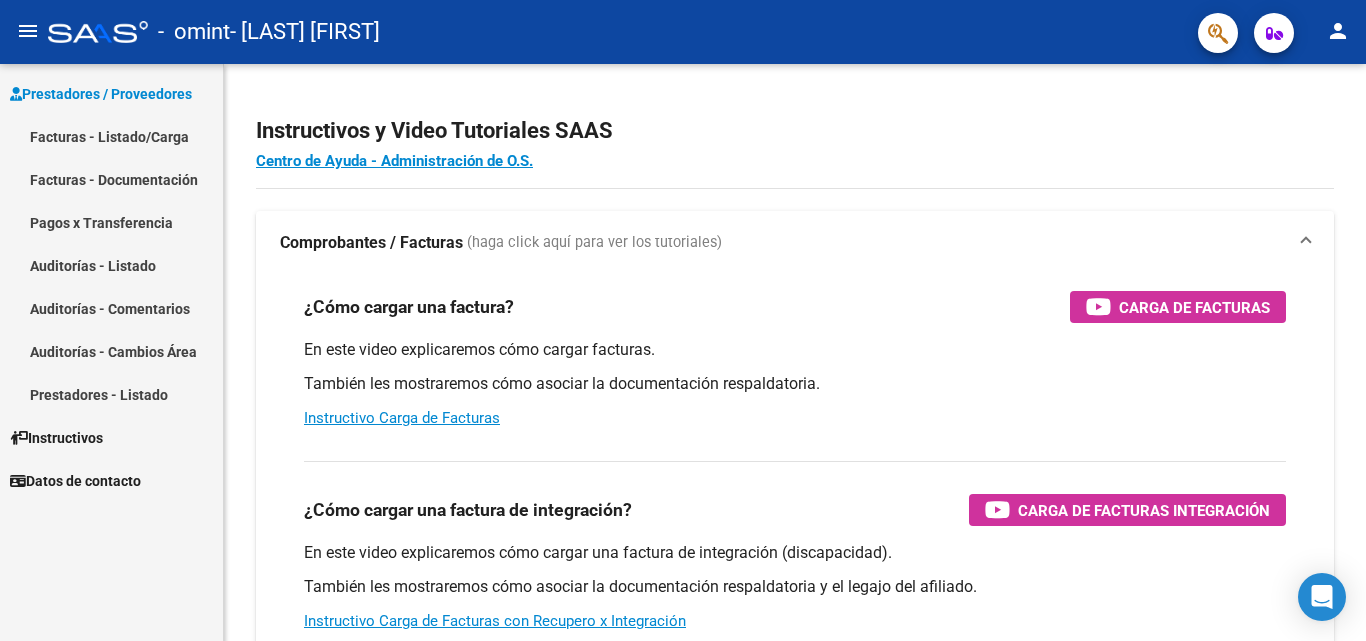 click on "Facturas - Listado/Carga" at bounding box center (111, 136) 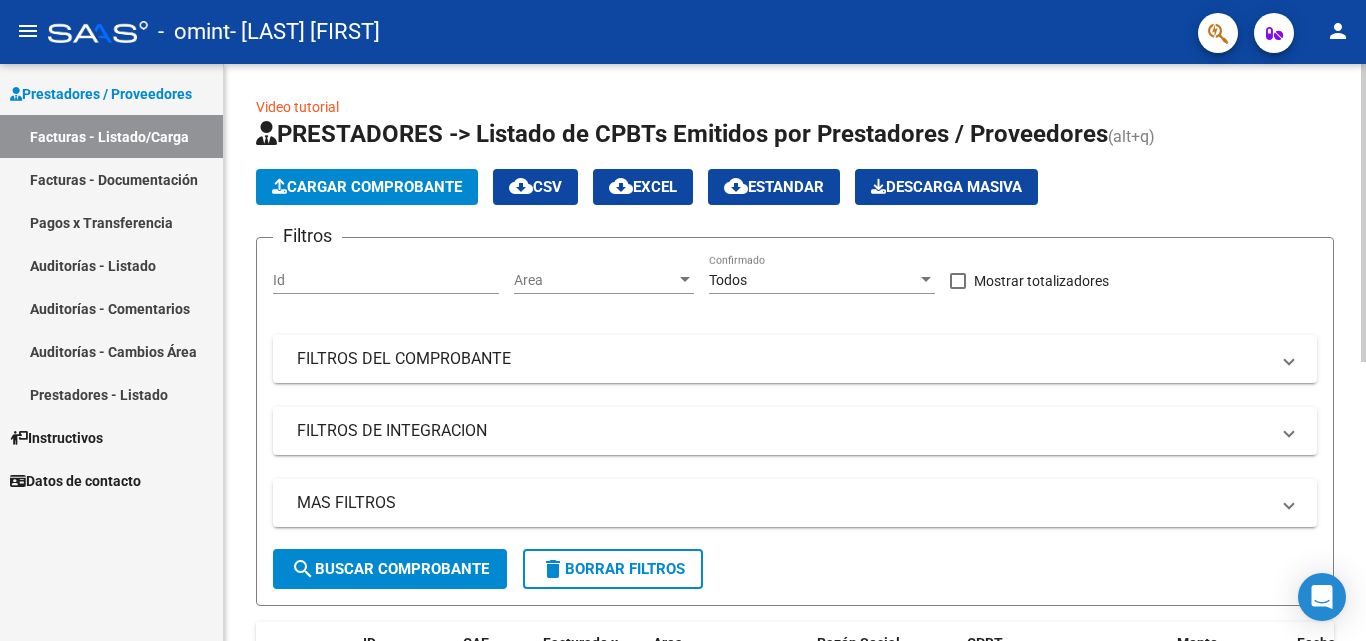 click on "Cargar Comprobante" 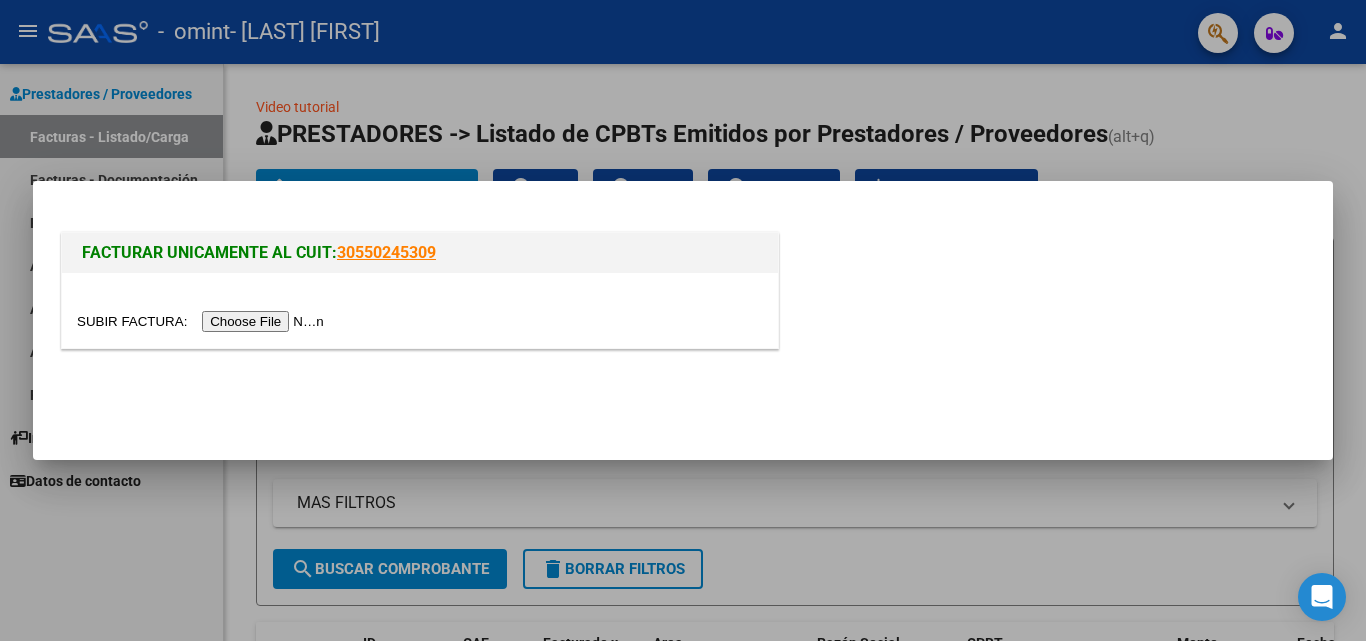 click at bounding box center [203, 321] 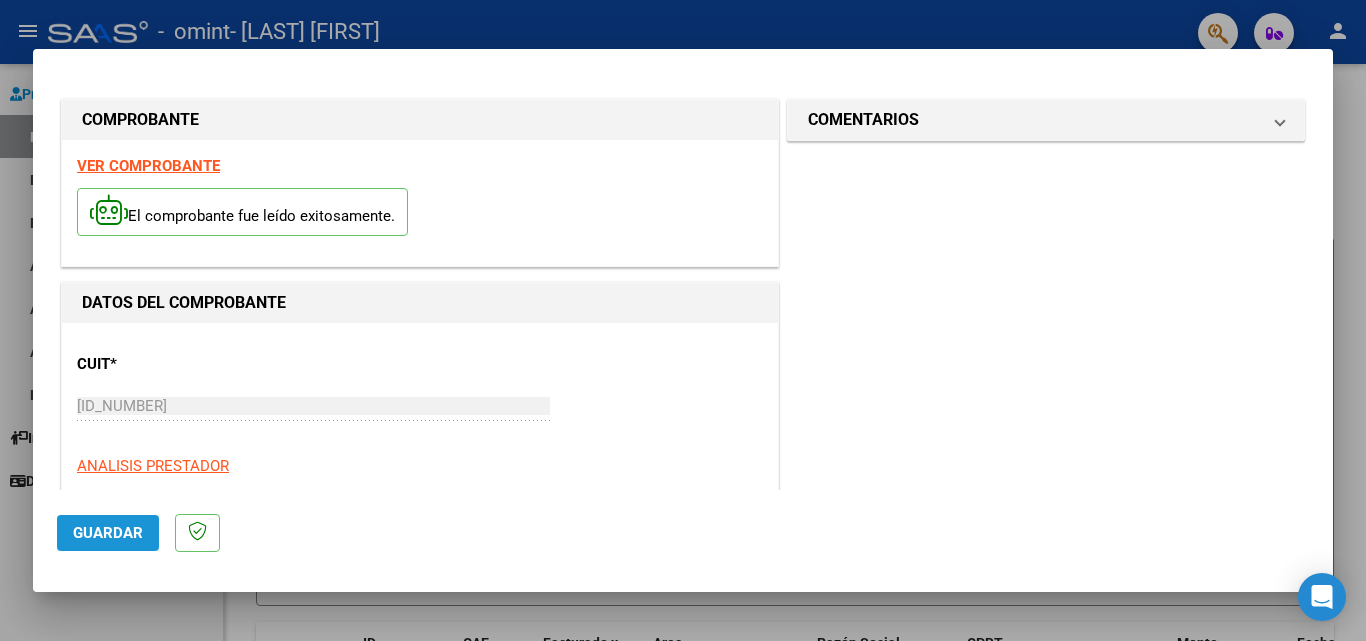 click on "Guardar" 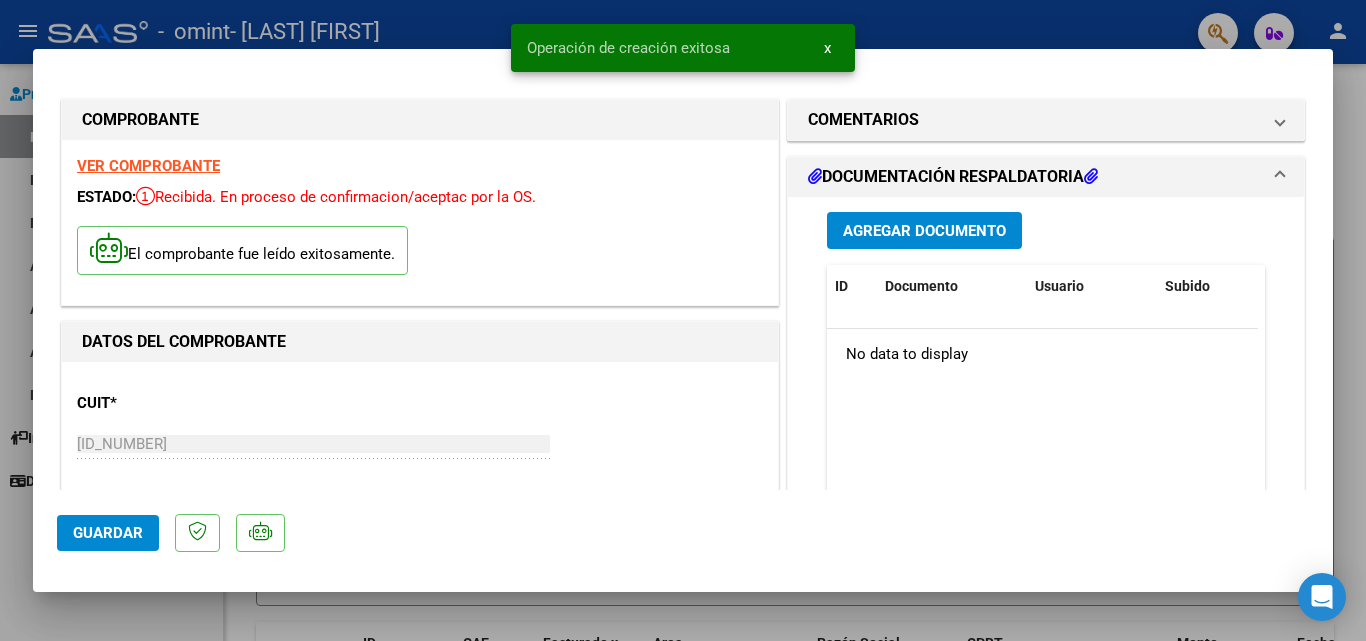 click on "Agregar Documento" at bounding box center (924, 230) 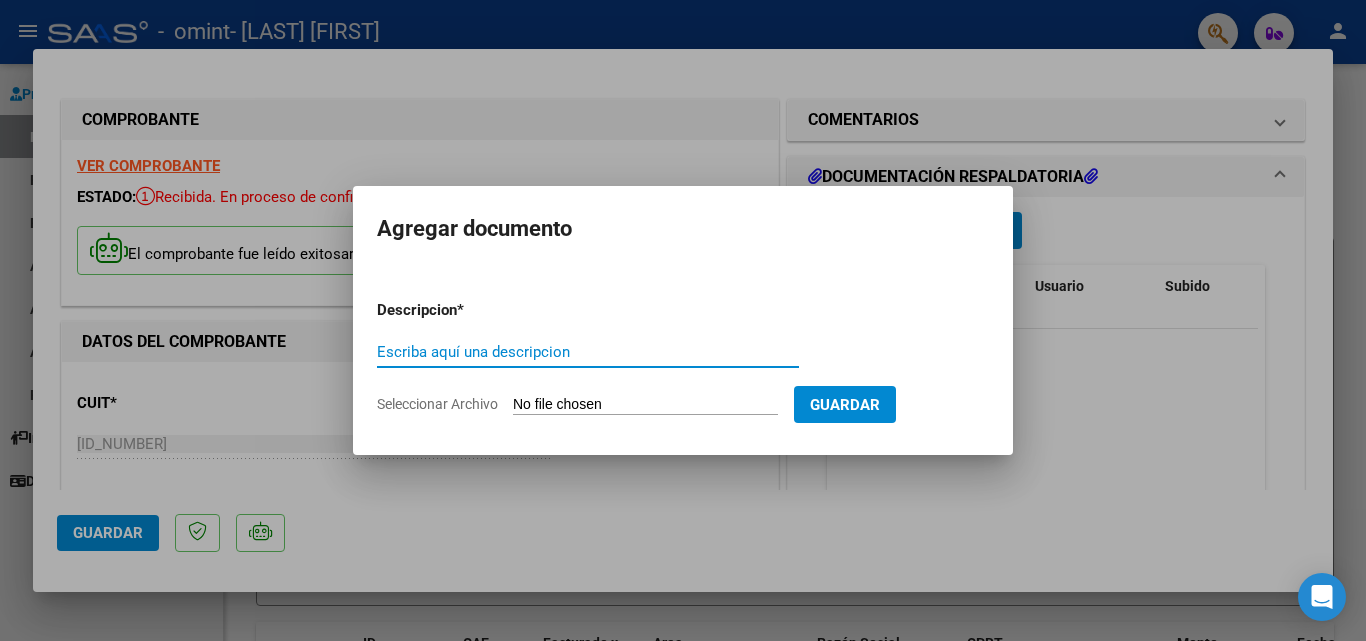 click on "Escriba aquí una descripcion" at bounding box center [588, 352] 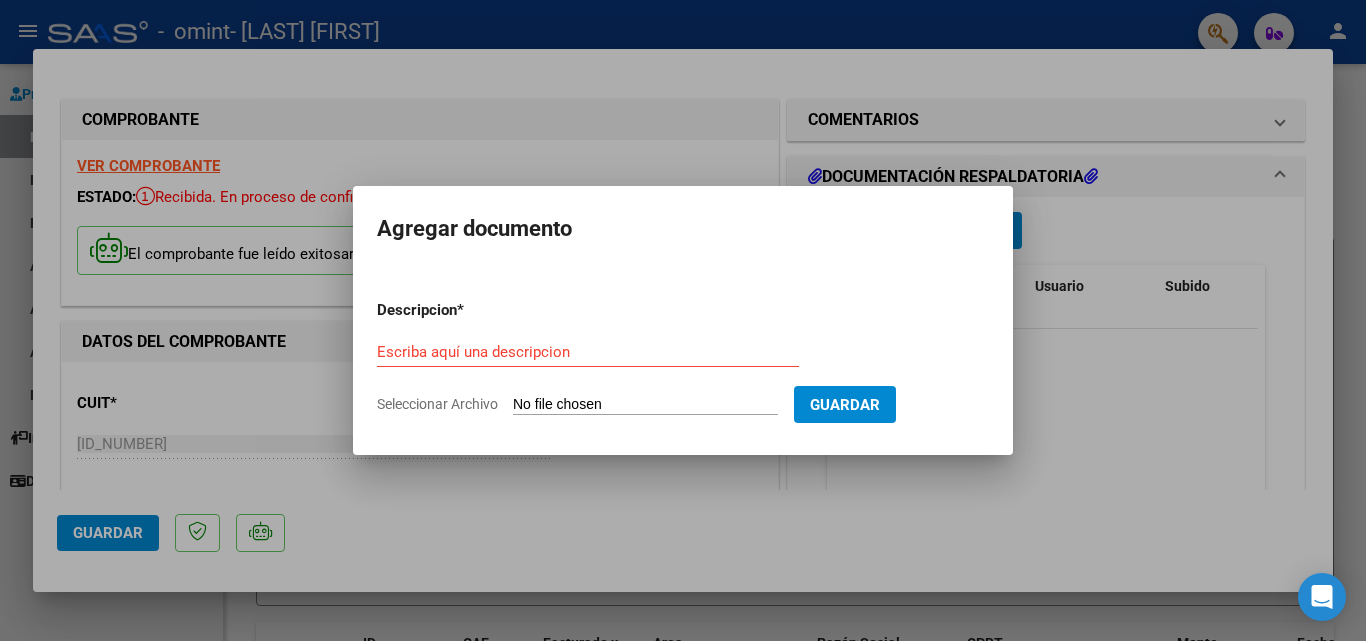 type on "C:\fakepath\[FILENAME].pdf" 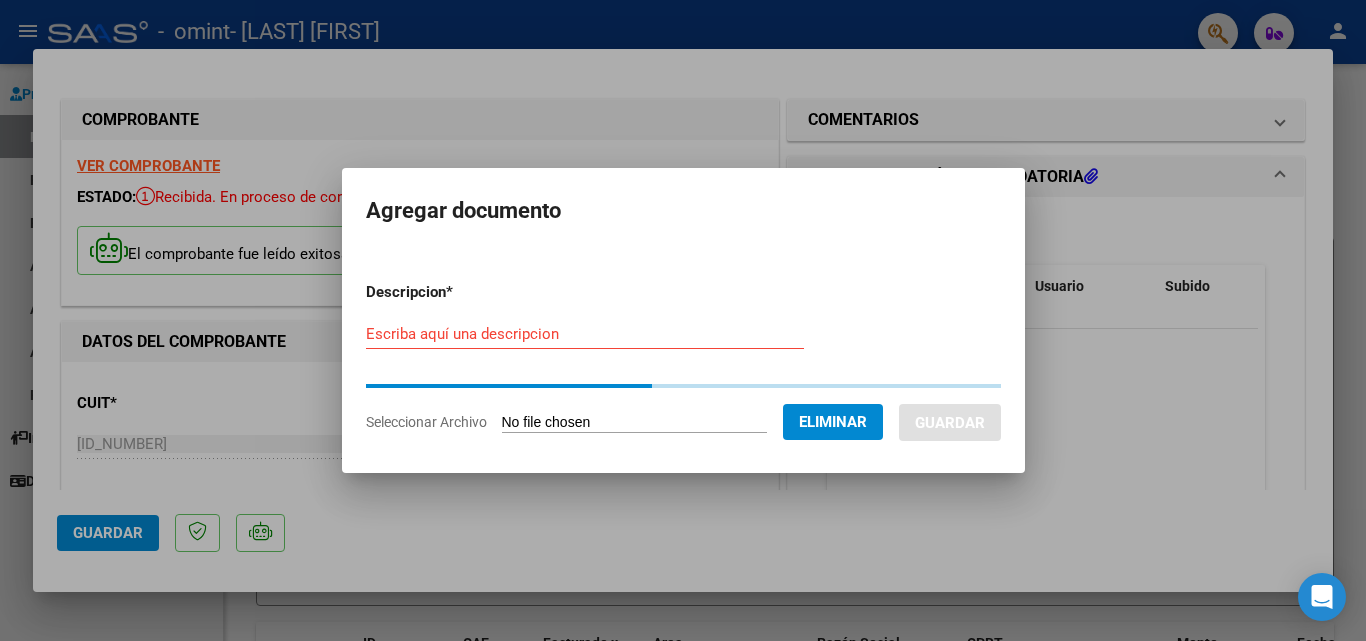 click on "Escriba aquí una descripcion" at bounding box center (585, 334) 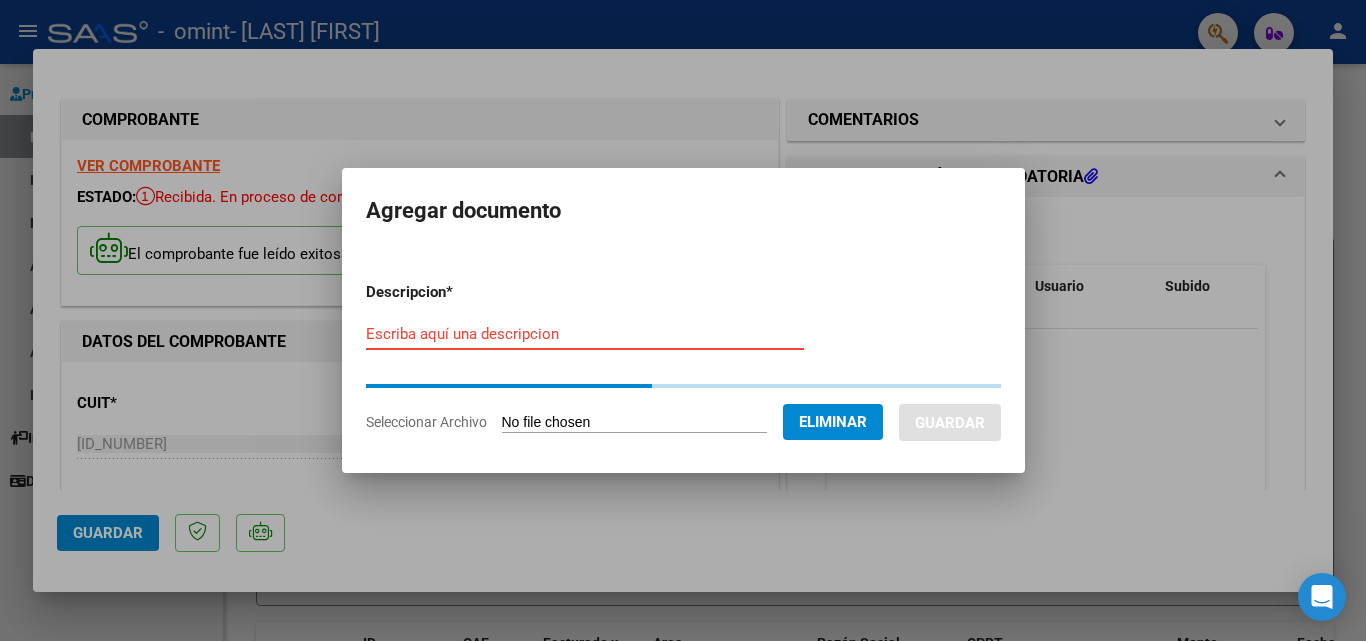 click on "Escriba aquí una descripcion" at bounding box center [585, 334] 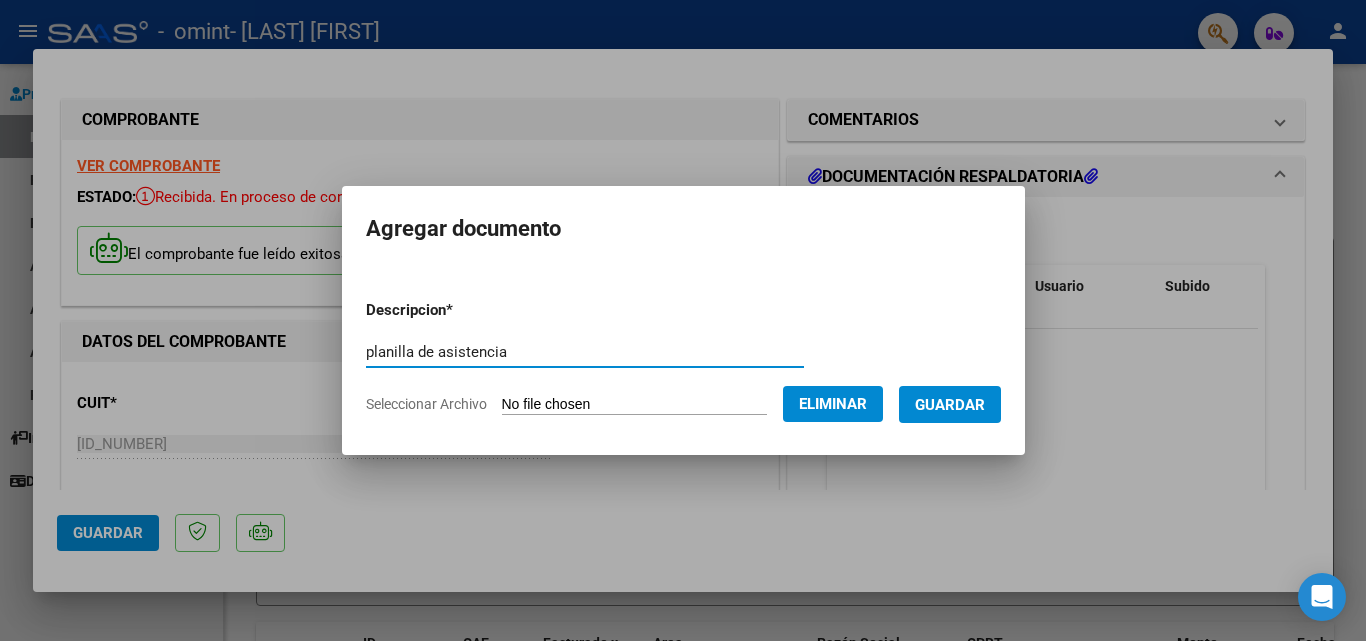 type on "planilla de asistencia" 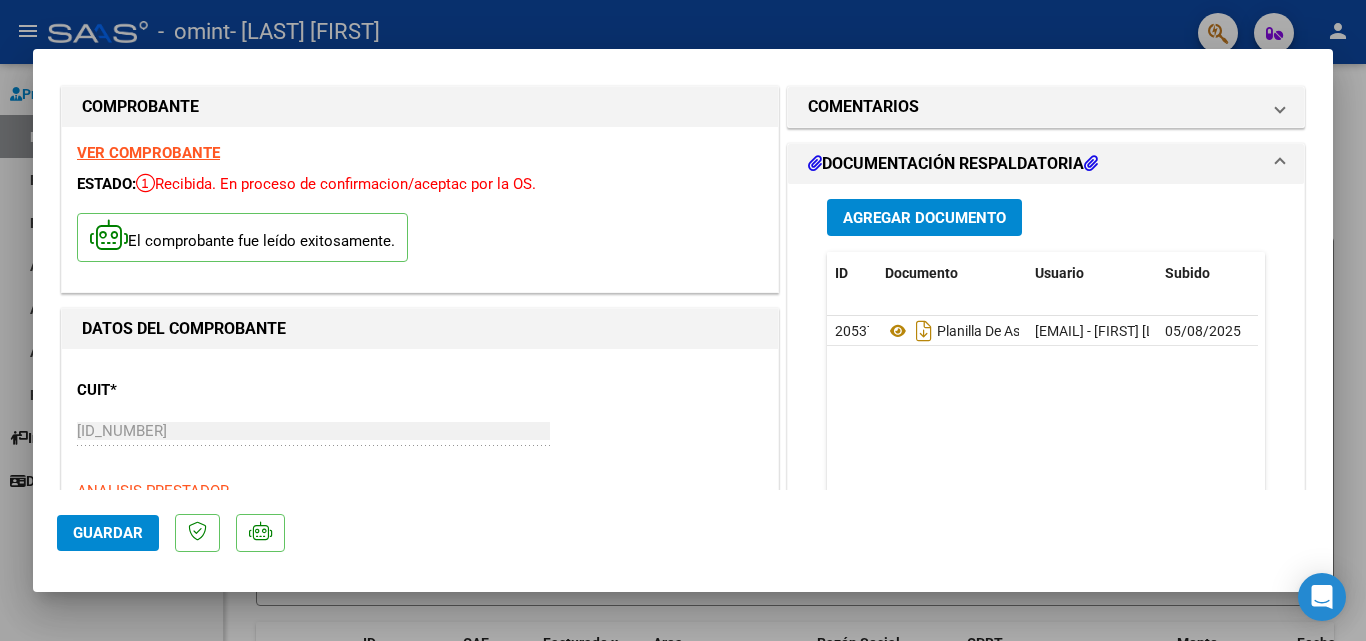scroll, scrollTop: 8, scrollLeft: 0, axis: vertical 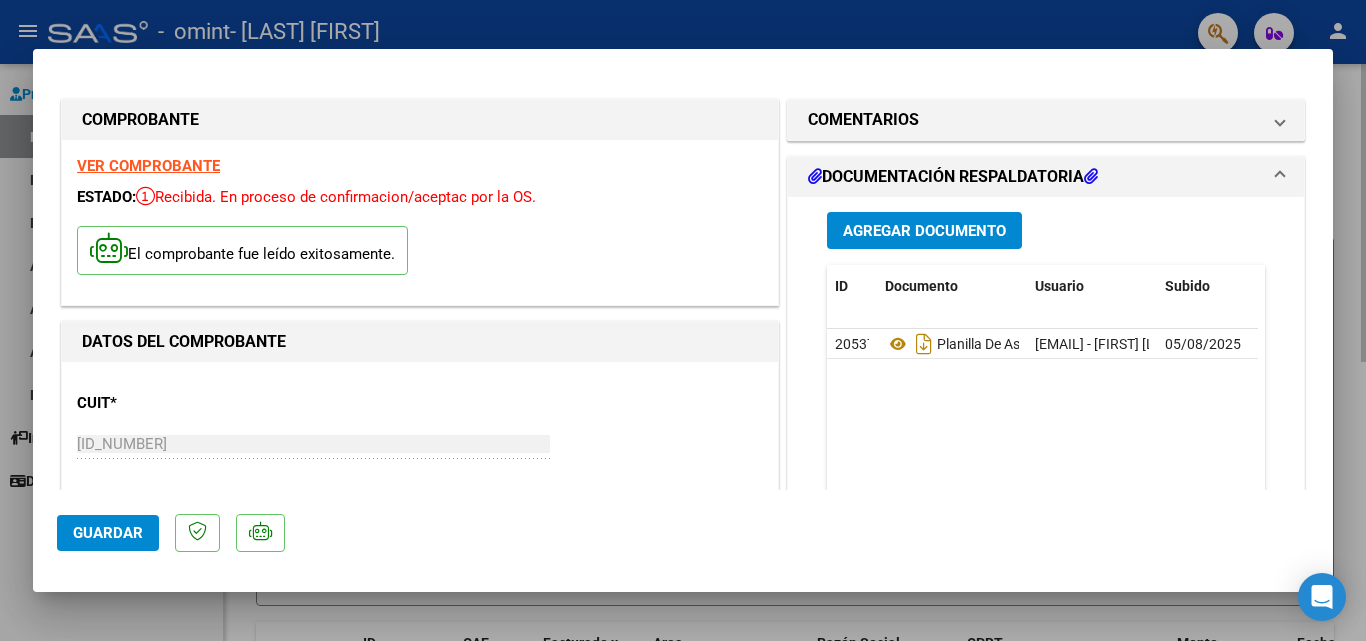 click at bounding box center [683, 320] 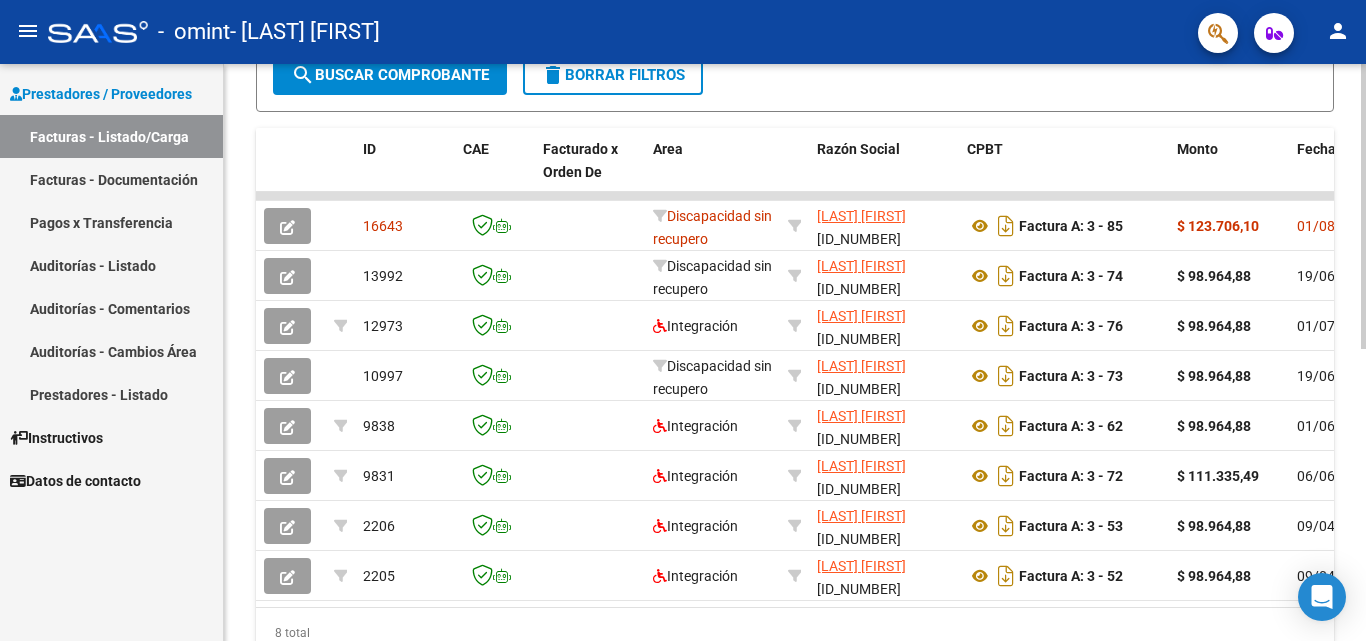 scroll, scrollTop: 470, scrollLeft: 0, axis: vertical 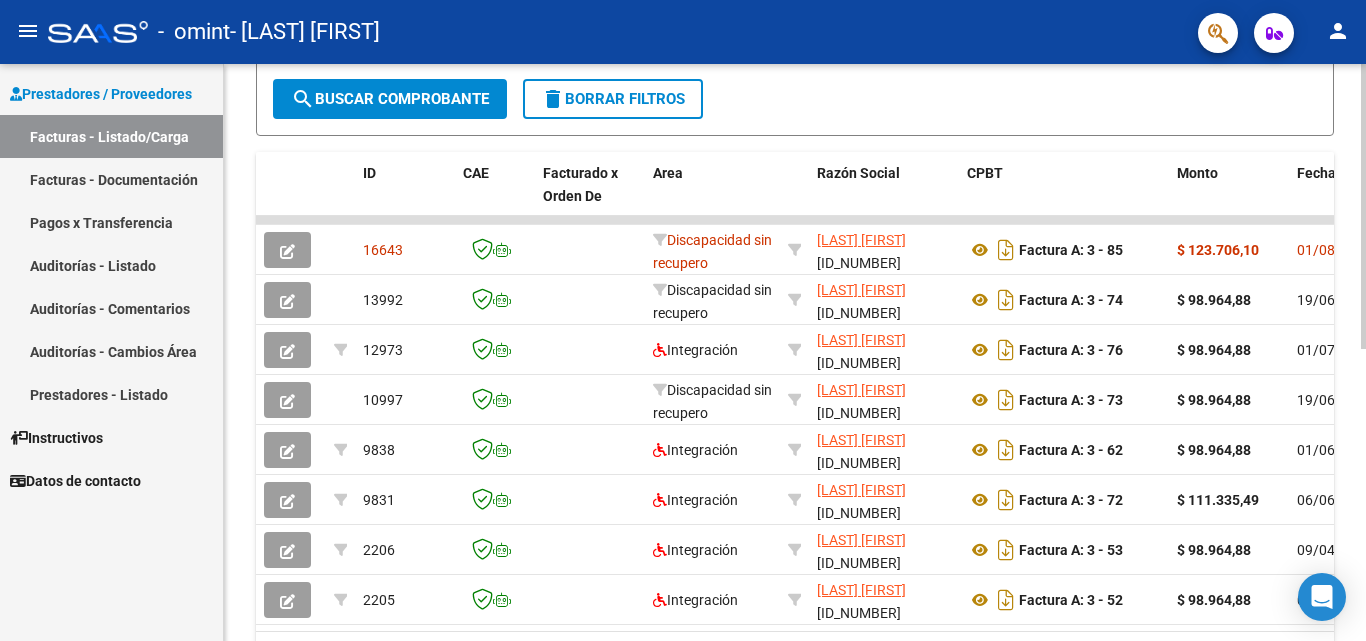 click on "Video tutorial   PRESTADORES -> Listado de CPBTs Emitidos por Prestadores / Proveedores (alt+q)   Cargar Comprobante
cloud_download  CSV  cloud_download  EXCEL  cloud_download  Estandar   Descarga Masiva
Filtros Id Area Area Todos Confirmado   Mostrar totalizadores   FILTROS DEL COMPROBANTE  Comprobante Tipo Comprobante Tipo Start date – End date Fec. Comprobante Desde / Hasta Días Emisión Desde(cant. días) Días Emisión Hasta(cant. días) CUIT / Razón Social Pto. Venta Nro. Comprobante Código SSS CAE Válido CAE Válido Todos Cargado Módulo Hosp. Todos Tiene facturacion Apócrifa Hospital Refes  FILTROS DE INTEGRACION  Período De Prestación Campos del Archivo de Rendición Devuelto x SSS (dr_envio) Todos Rendido x SSS (dr_envio) Tipo de Registro Tipo de Registro Período Presentación Período Presentación Campos del Legajo Asociado (preaprobación) Afiliado Legajo (cuil/nombre) Todos Solo facturas preaprobadas  MAS FILTROS  Todos Con Doc. Respaldatoria Todos Con Trazabilidad Todos – – 4" 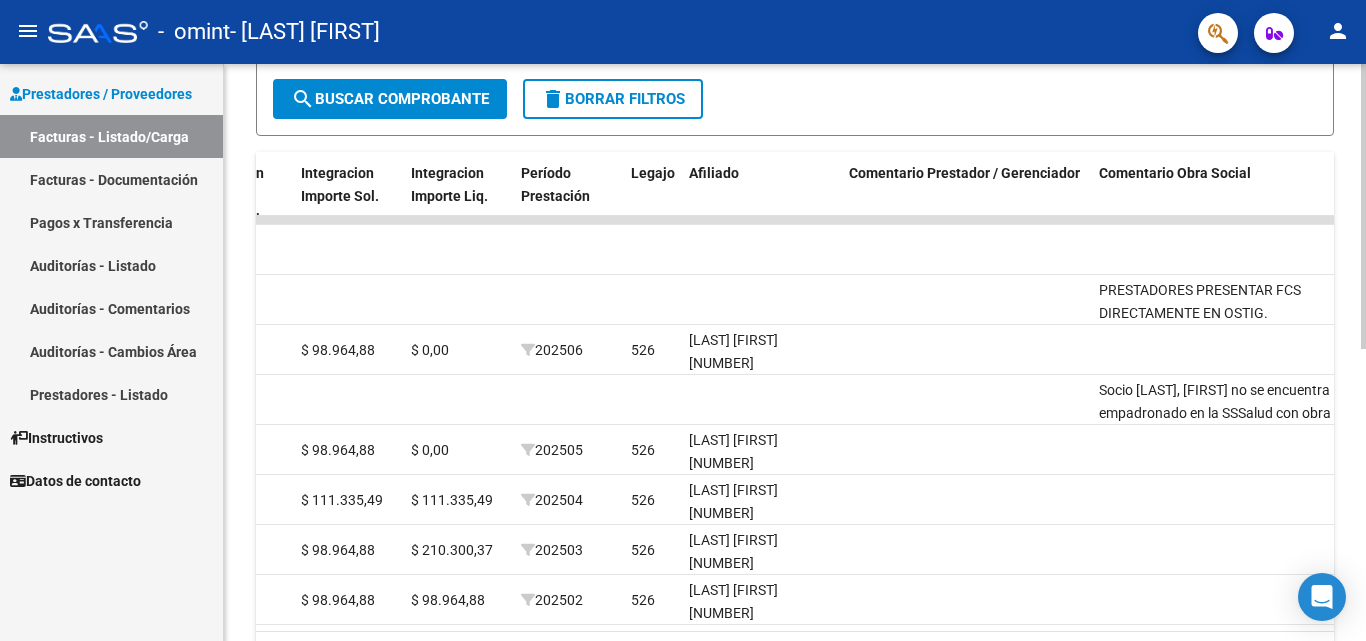scroll, scrollTop: 0, scrollLeft: 2337, axis: horizontal 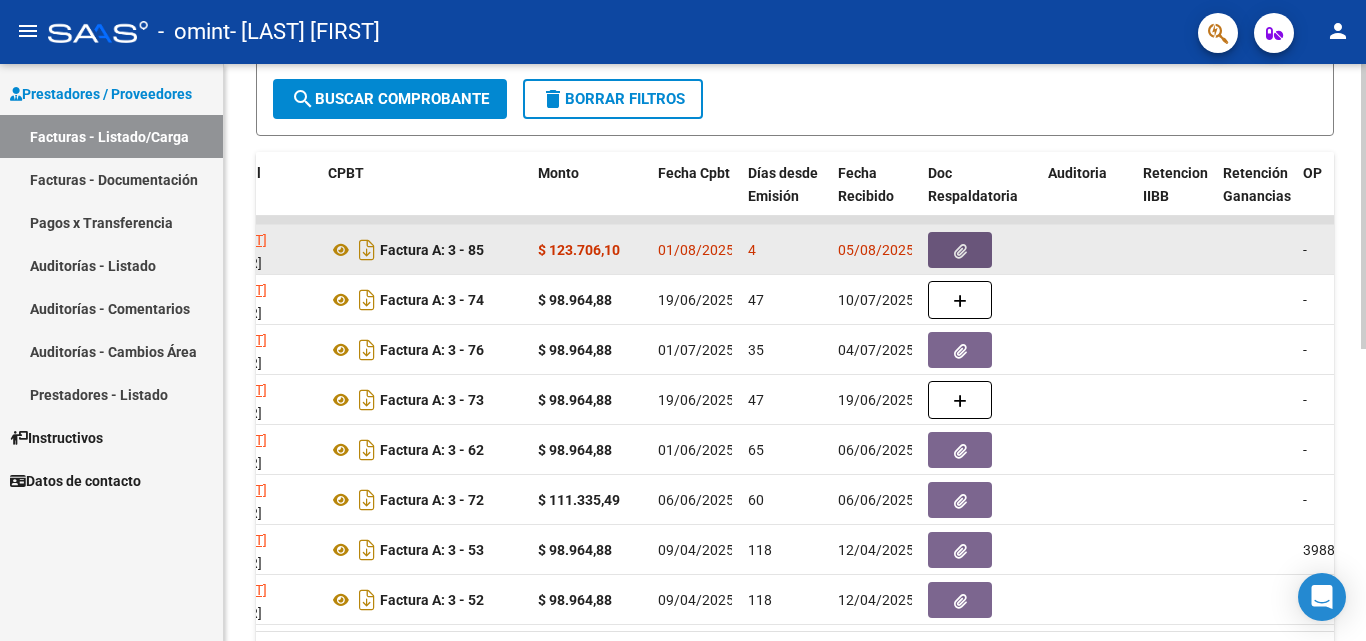 click 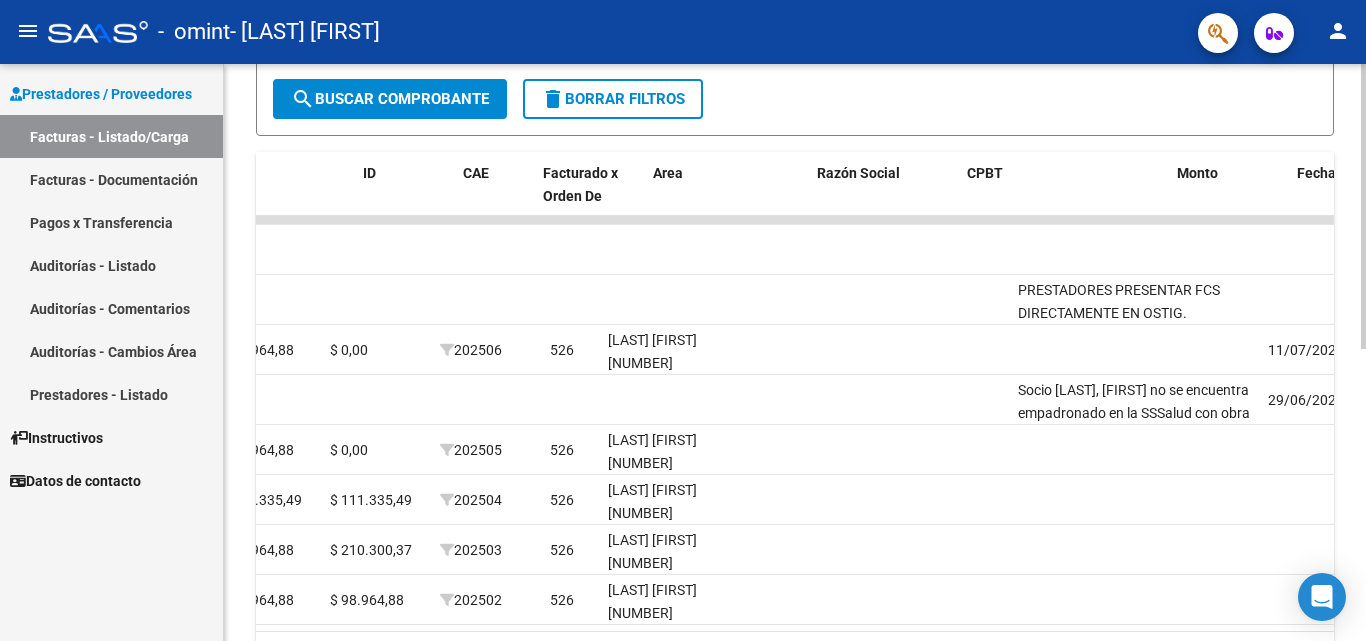 scroll, scrollTop: 0, scrollLeft: 0, axis: both 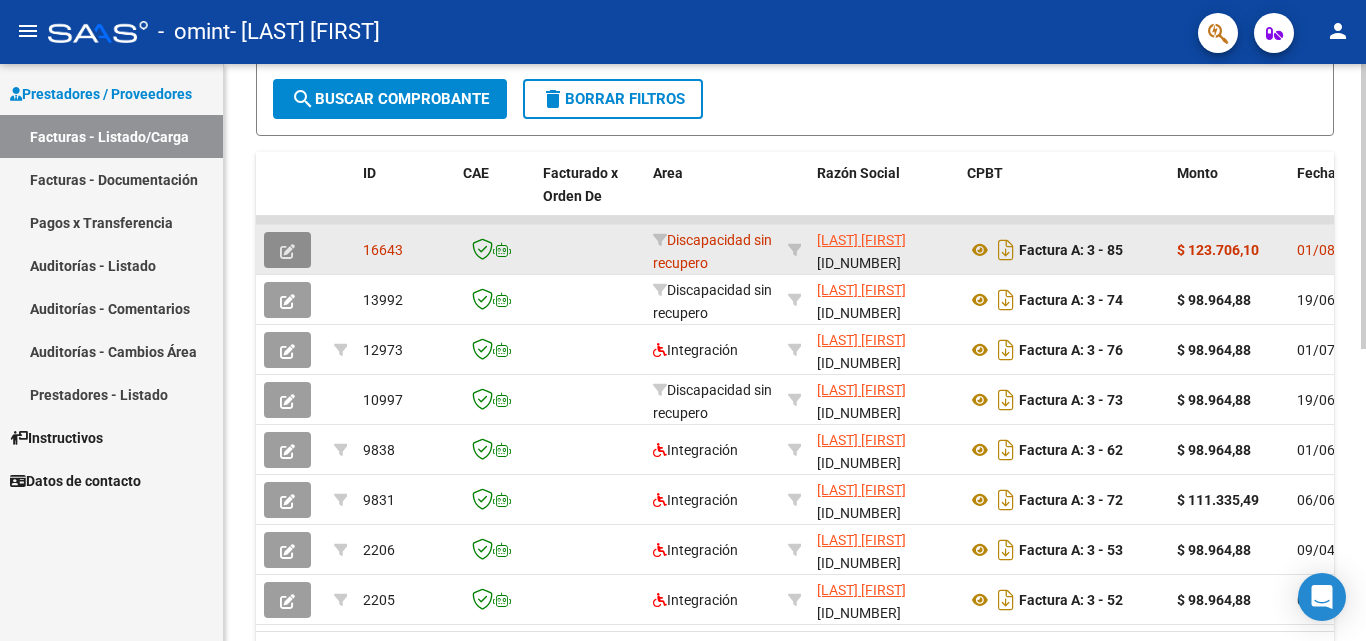 click 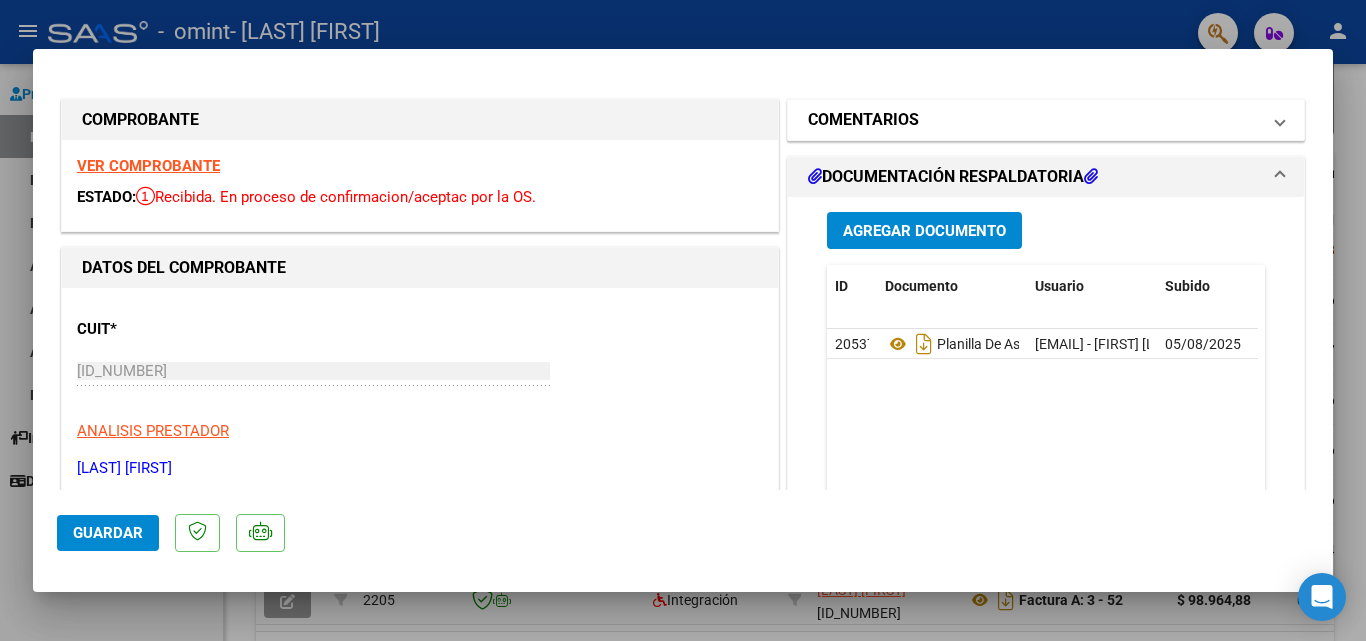 click at bounding box center (1280, 120) 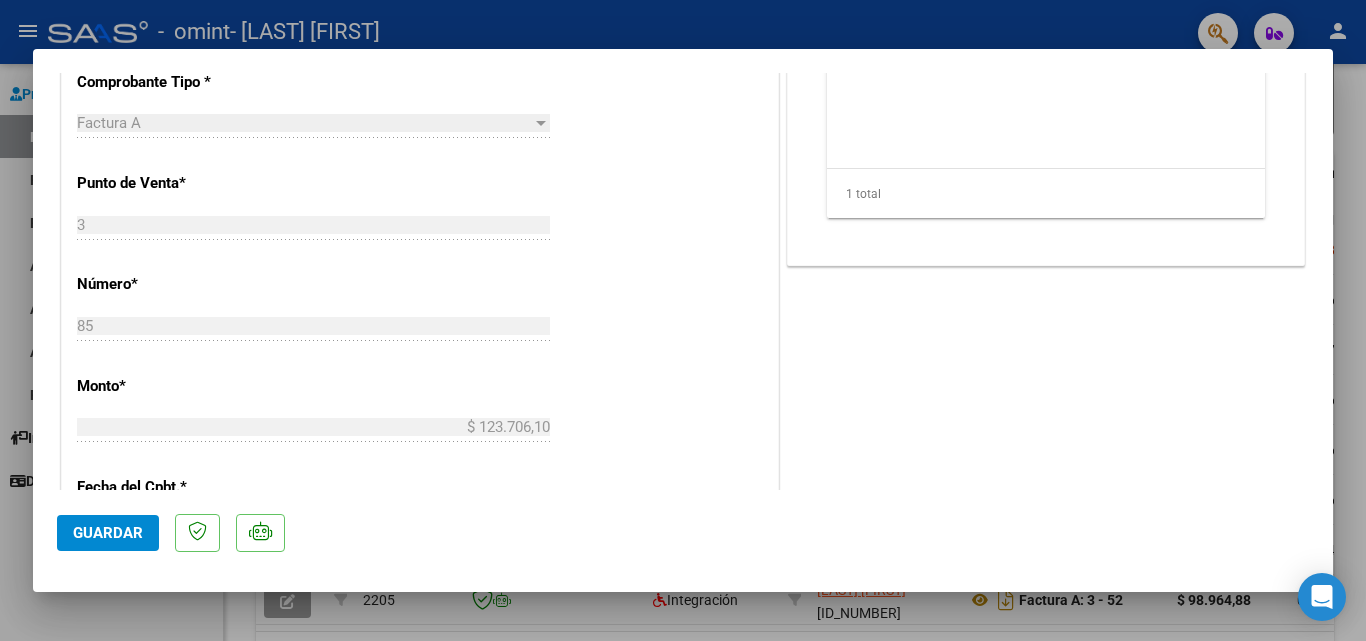 scroll, scrollTop: 0, scrollLeft: 0, axis: both 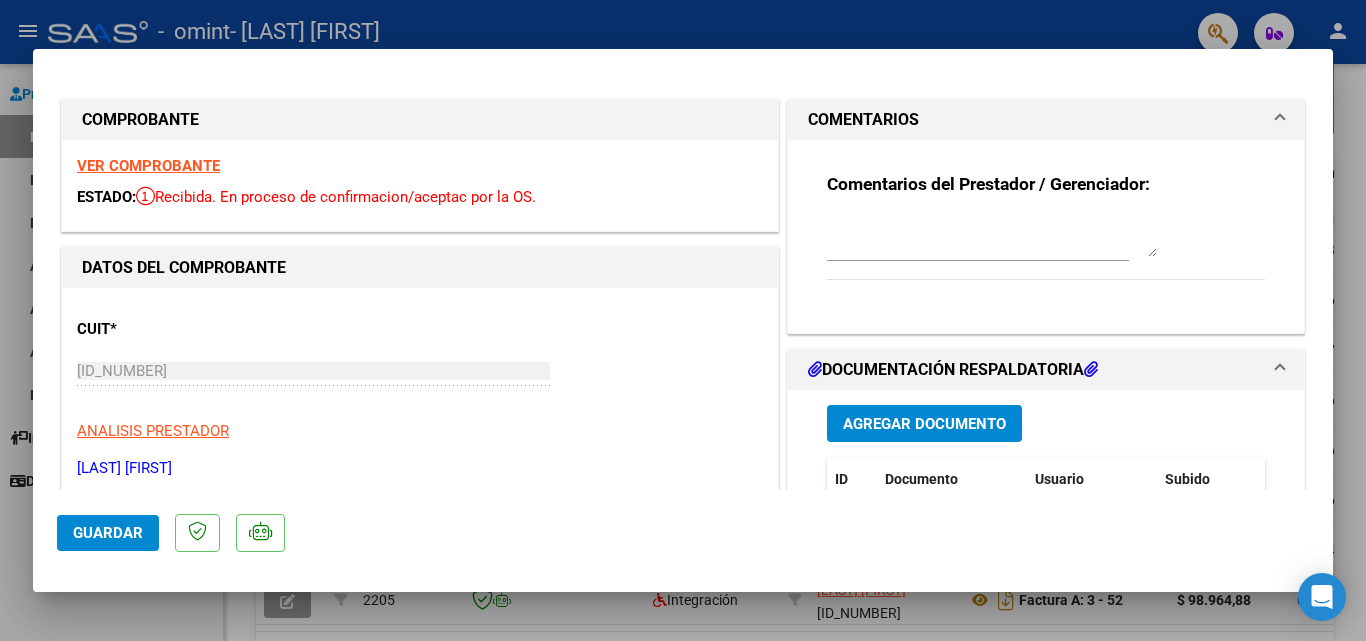click at bounding box center (1280, 120) 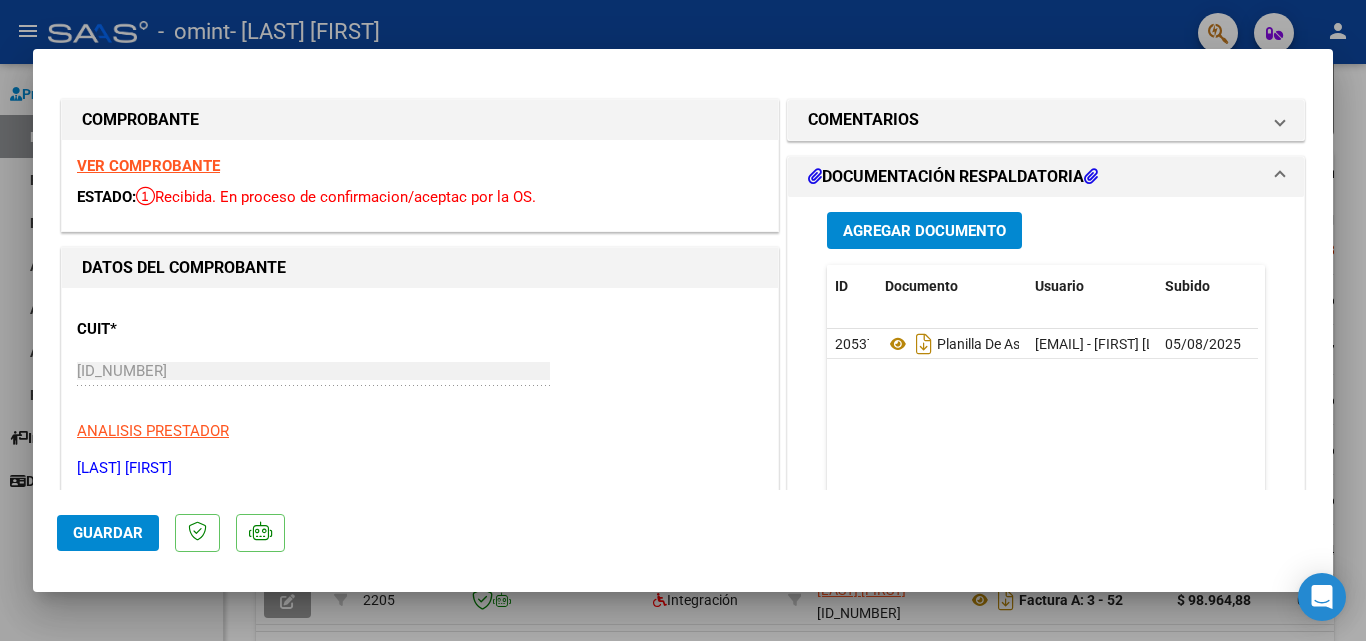 click at bounding box center [1280, 177] 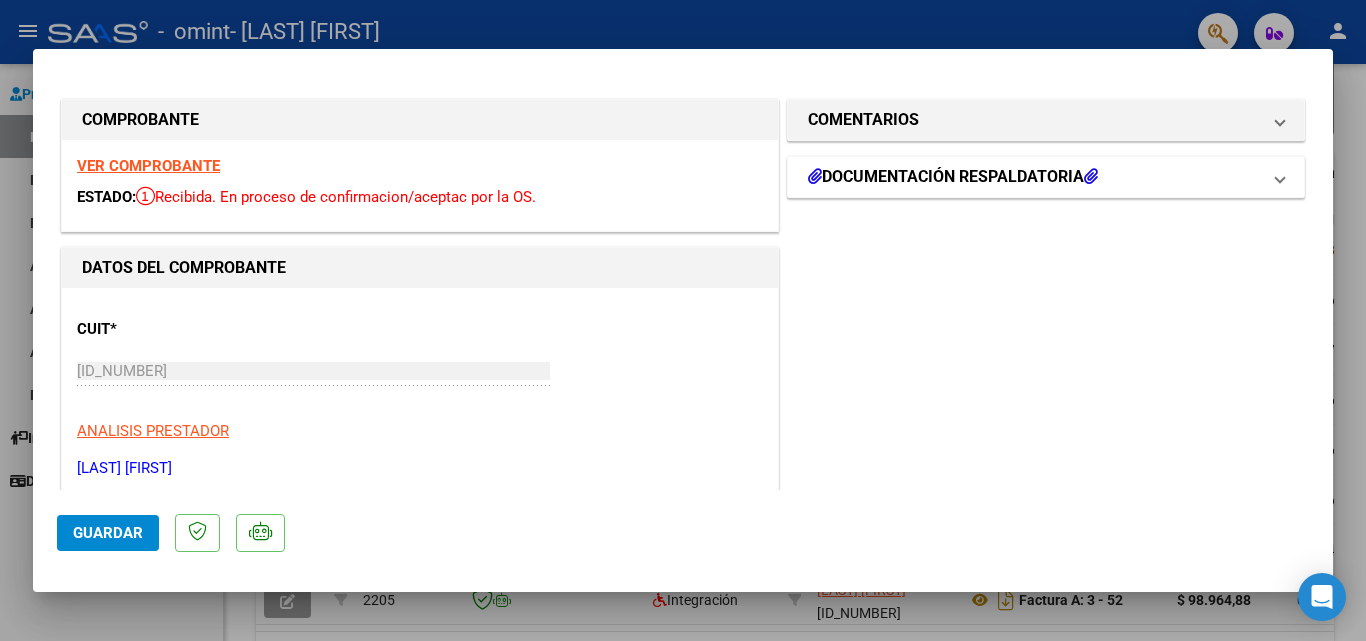 click at bounding box center [1280, 177] 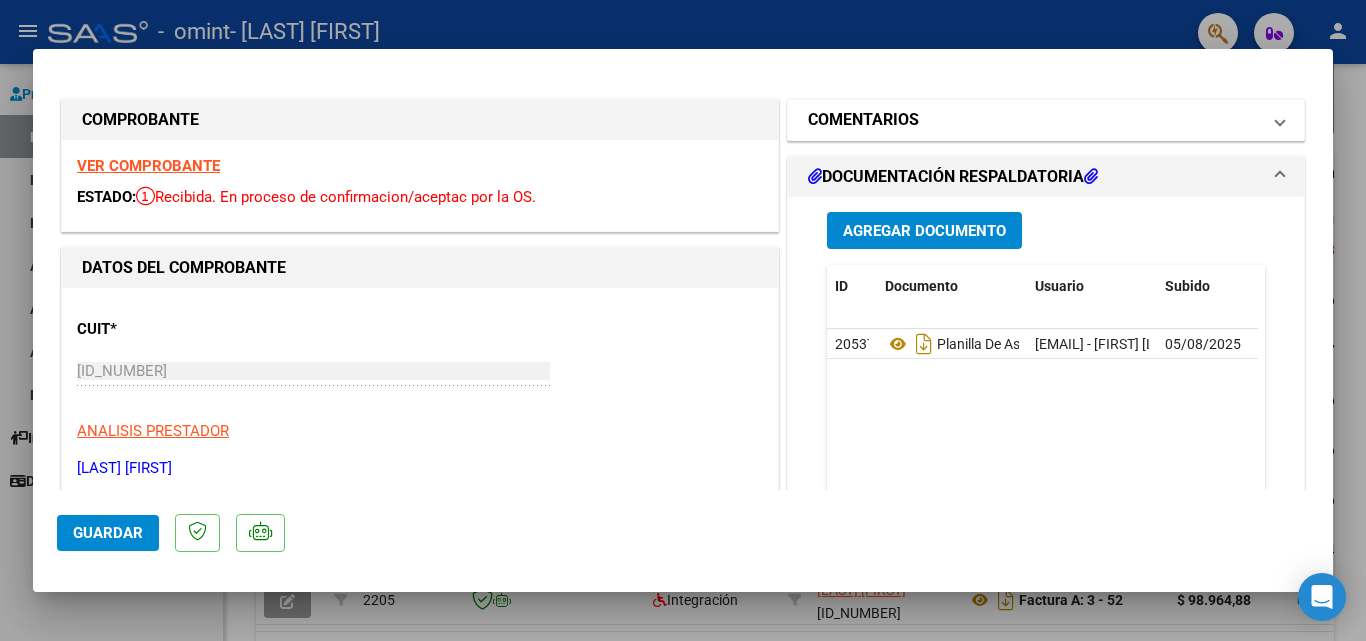 click on "COMENTARIOS" at bounding box center [1042, 120] 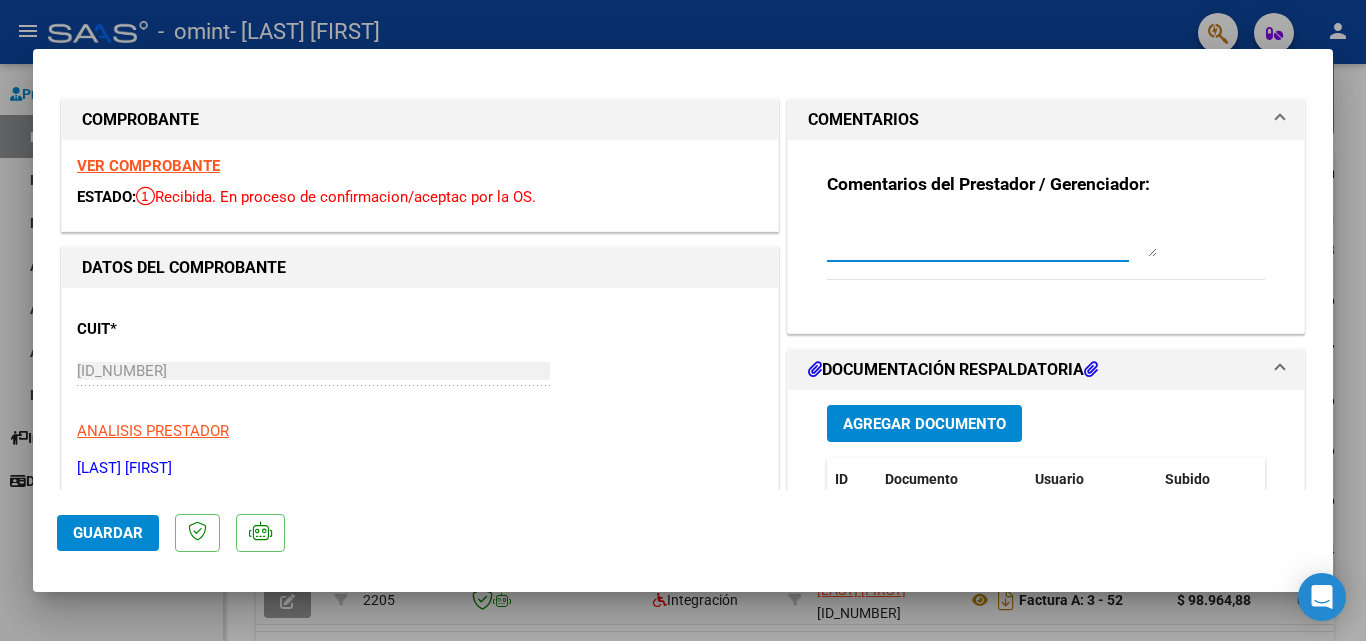 click at bounding box center (992, 237) 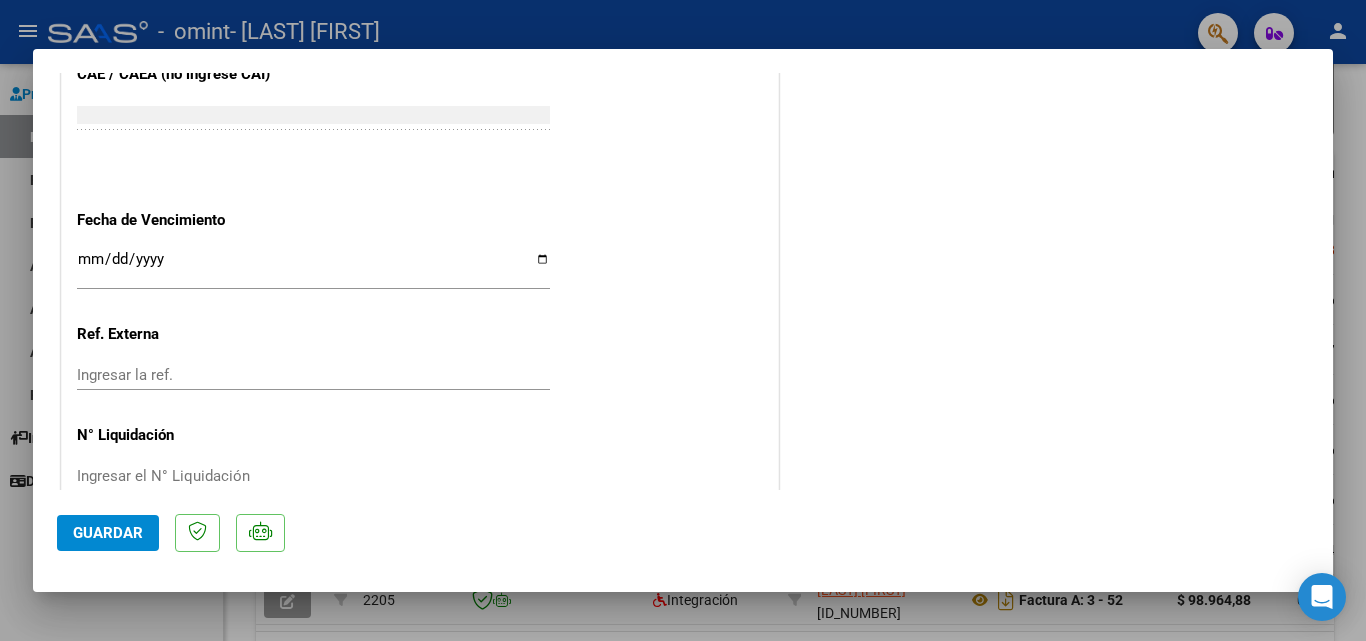 scroll, scrollTop: 1107, scrollLeft: 0, axis: vertical 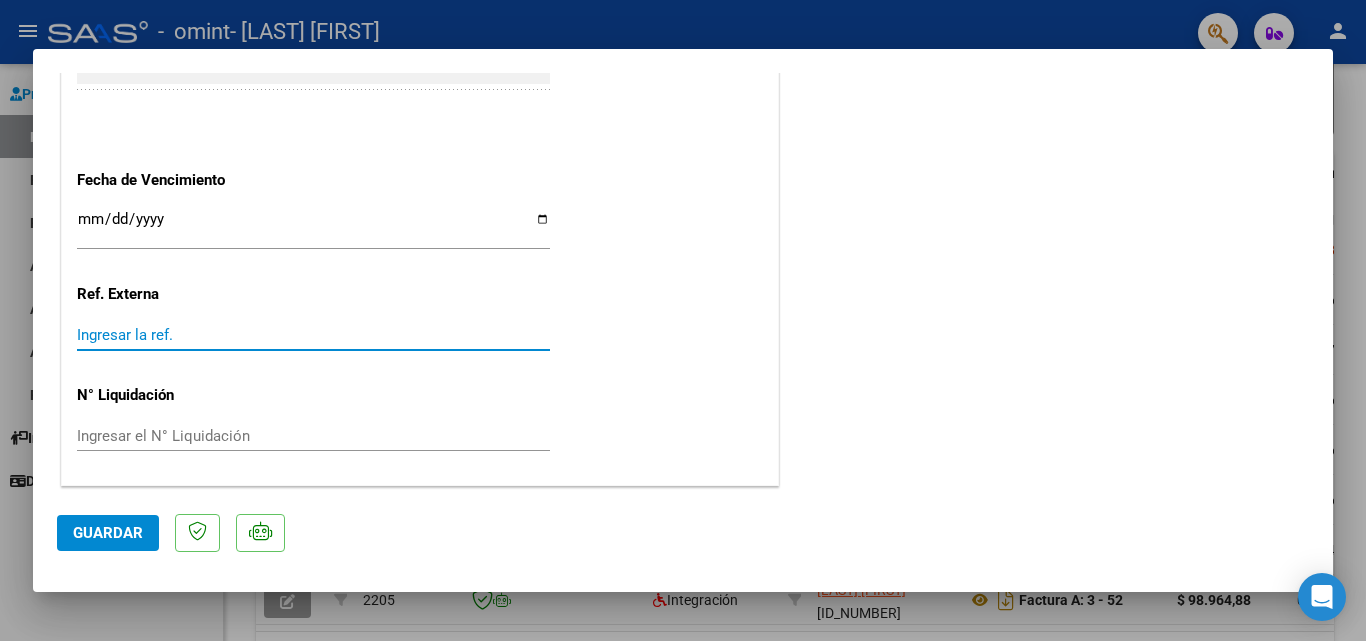 click on "Ingresar la ref." at bounding box center (313, 335) 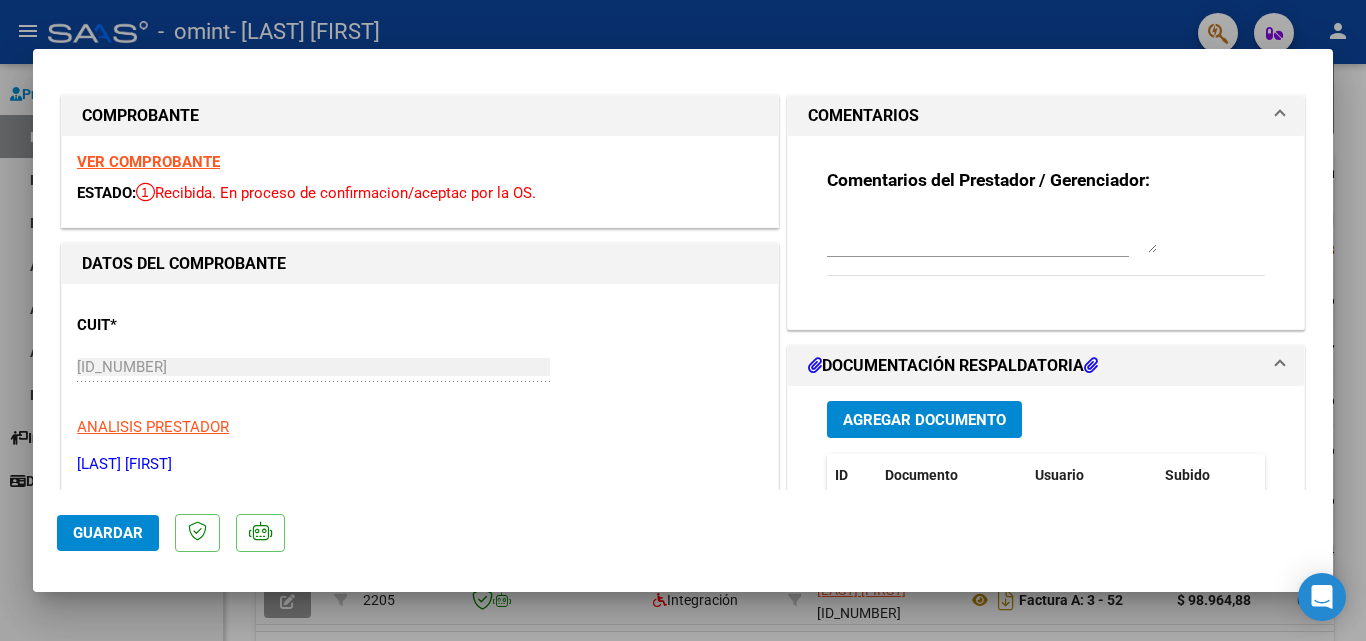 scroll, scrollTop: 0, scrollLeft: 0, axis: both 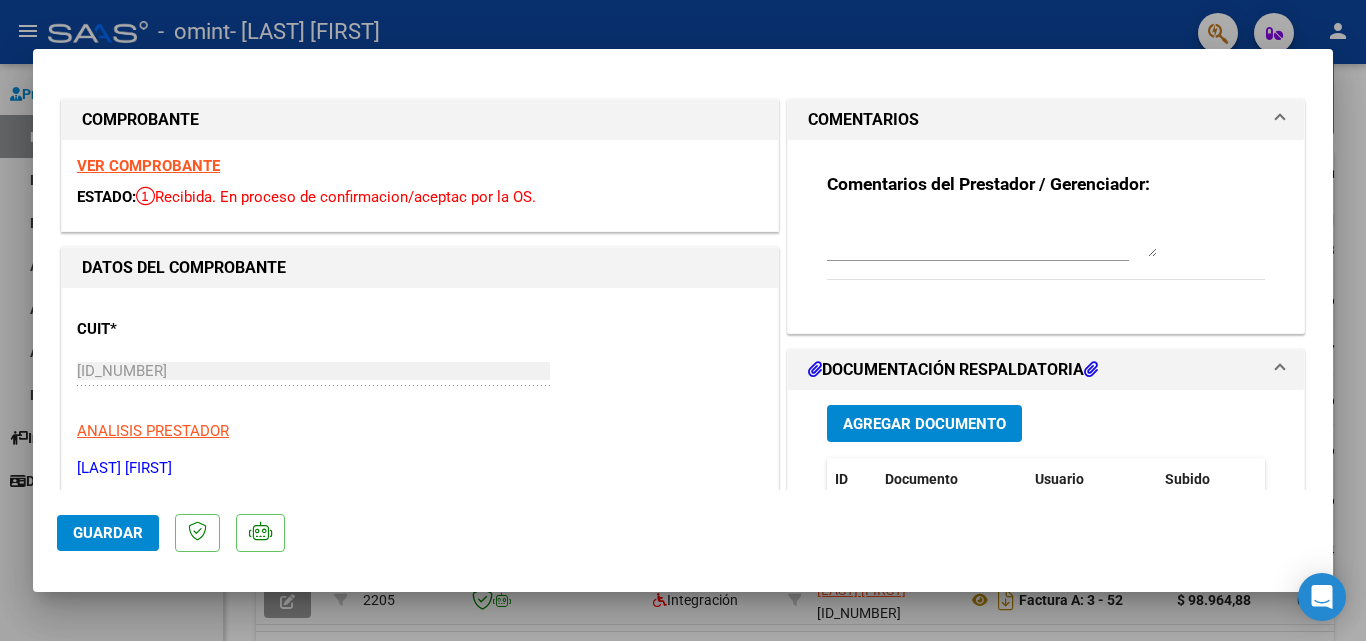 click at bounding box center (992, 237) 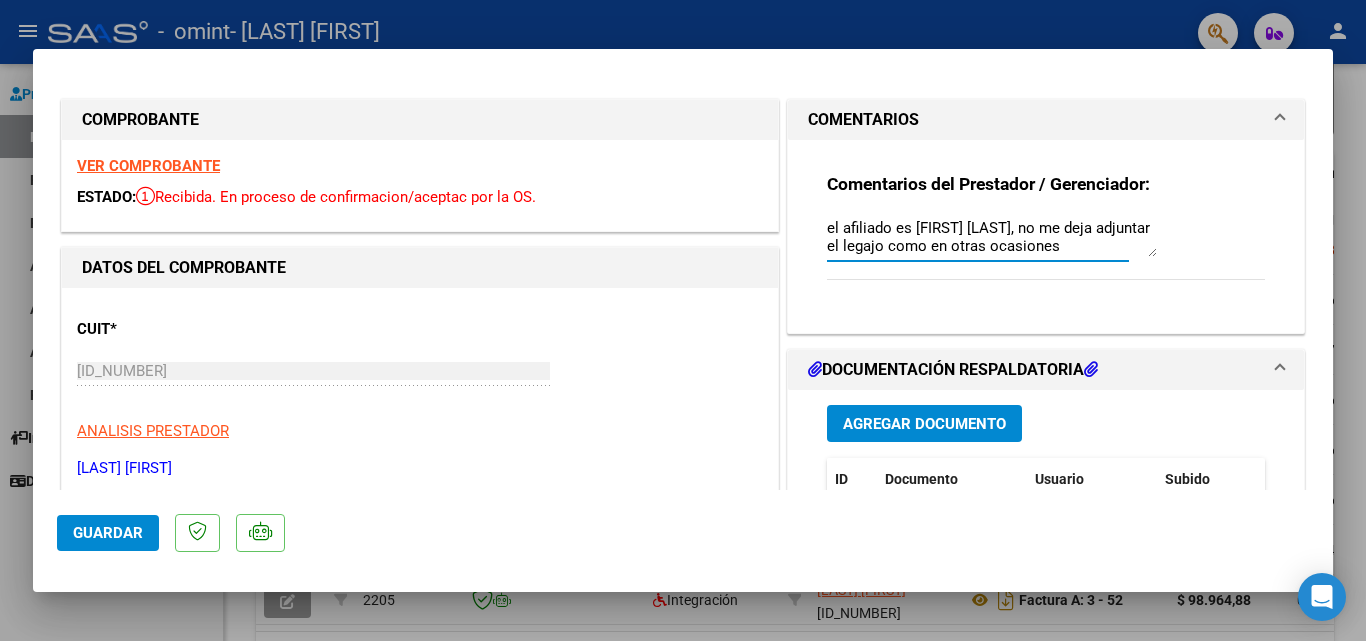 type on "el afiliado es [FIRST] [LAST], no me deja adjuntar el legajo como en otras ocasiones" 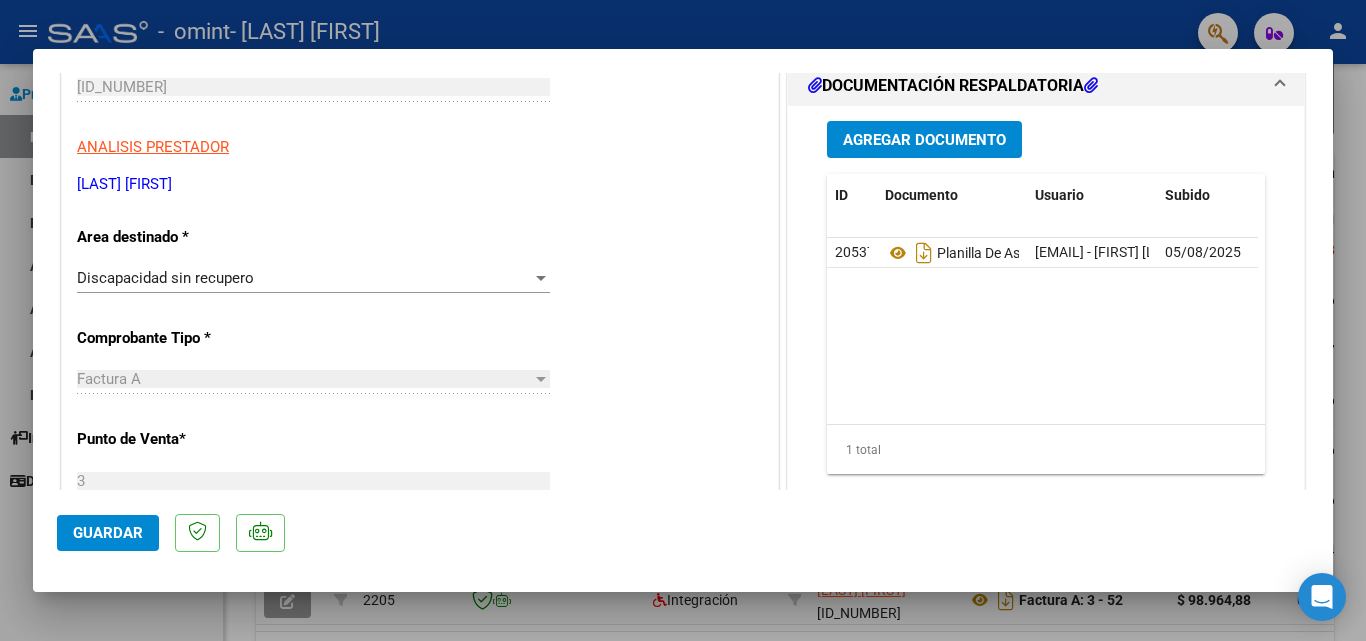 scroll, scrollTop: 304, scrollLeft: 0, axis: vertical 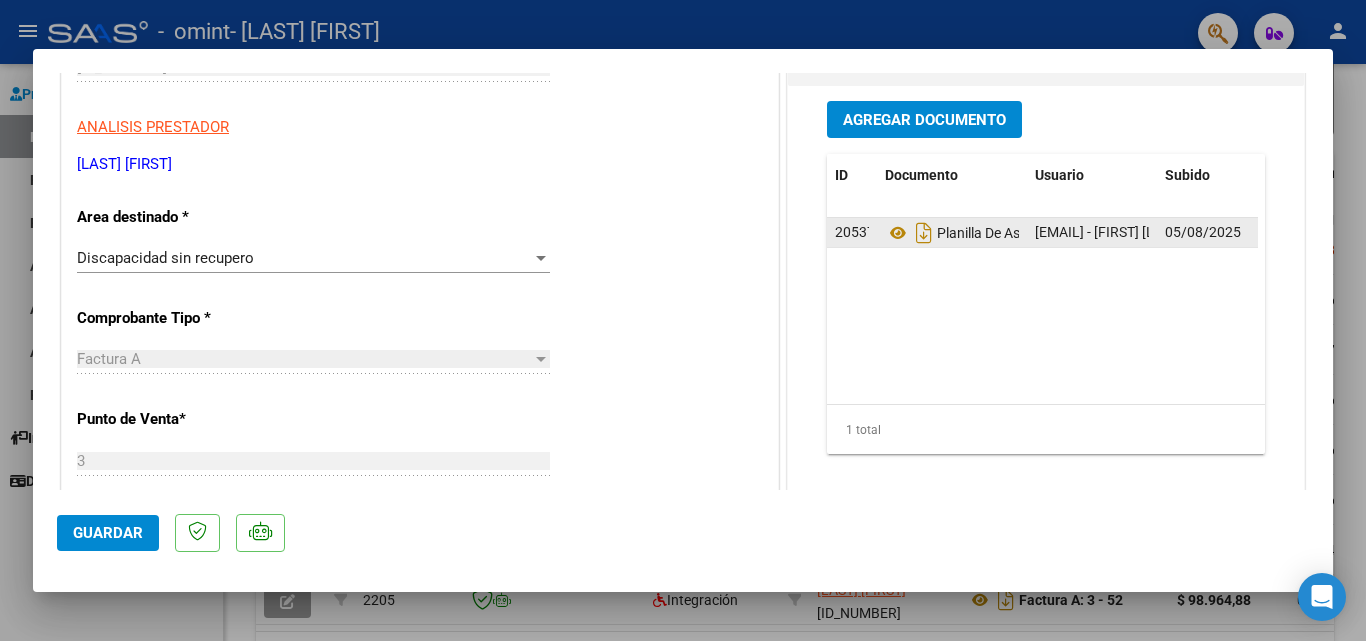 click on "20537" 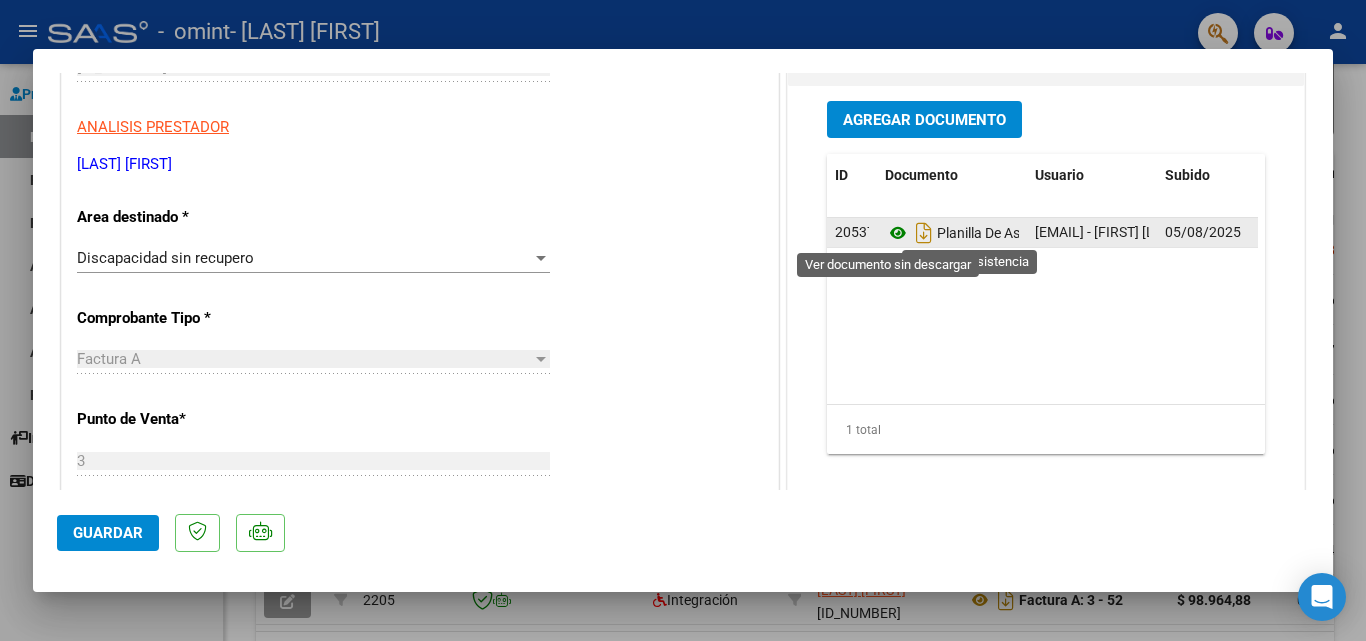 click 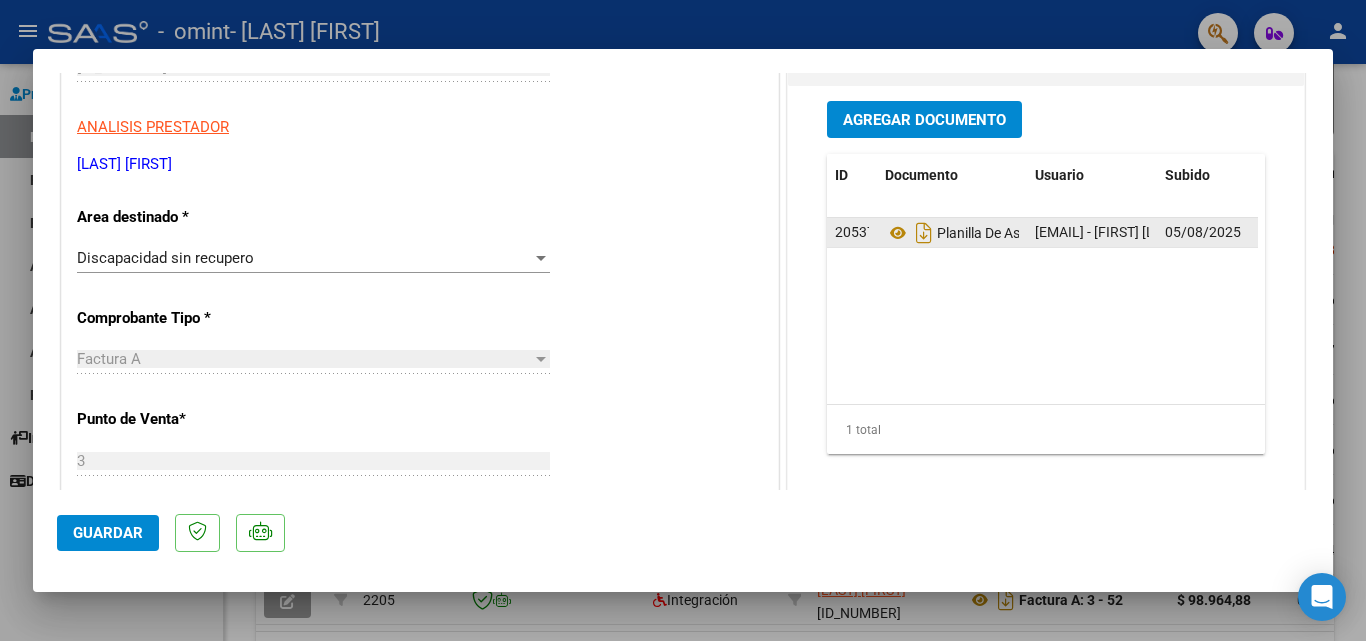 click on "20537" 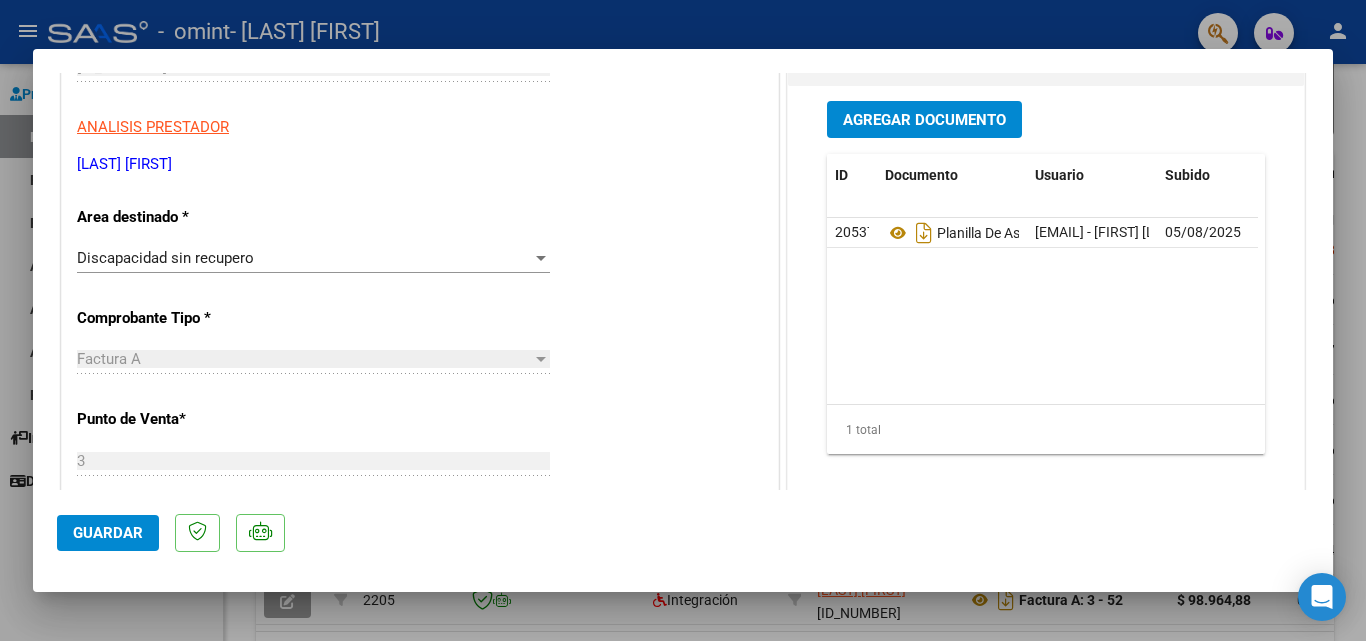 click on "[NUMBER] Planilla De Asistencia   [EMAIL] -   [FIRST] [LAST]    [DATE]" 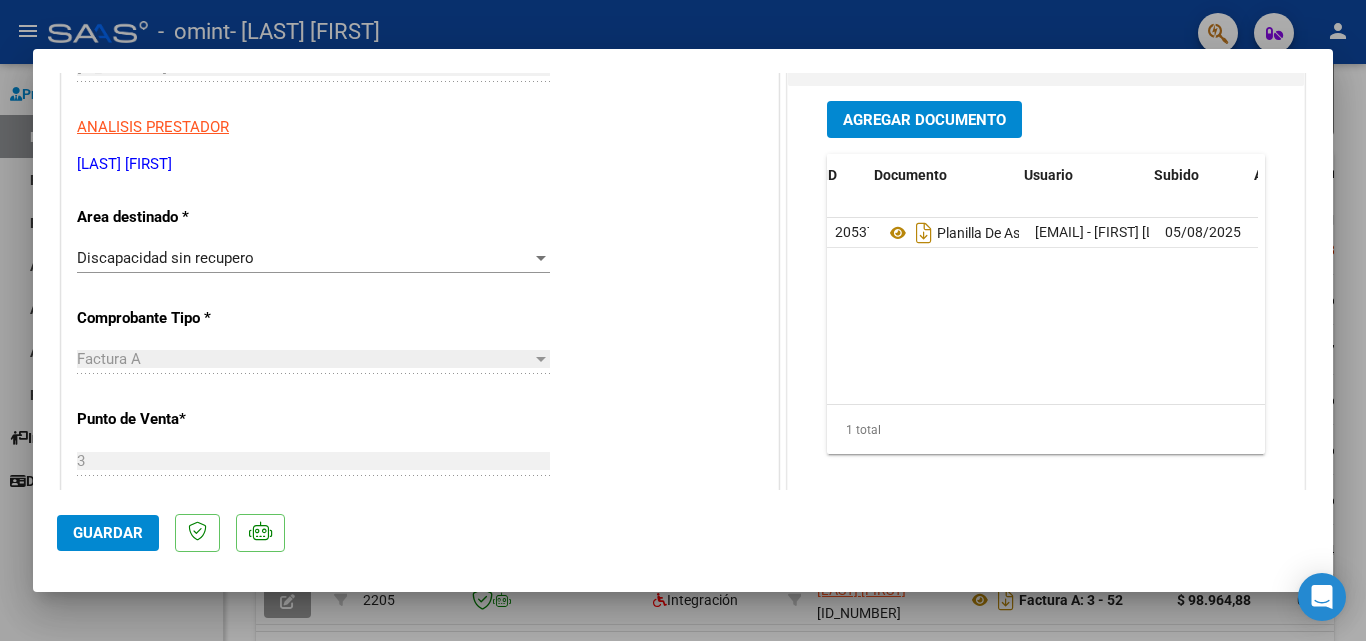 scroll, scrollTop: 0, scrollLeft: 99, axis: horizontal 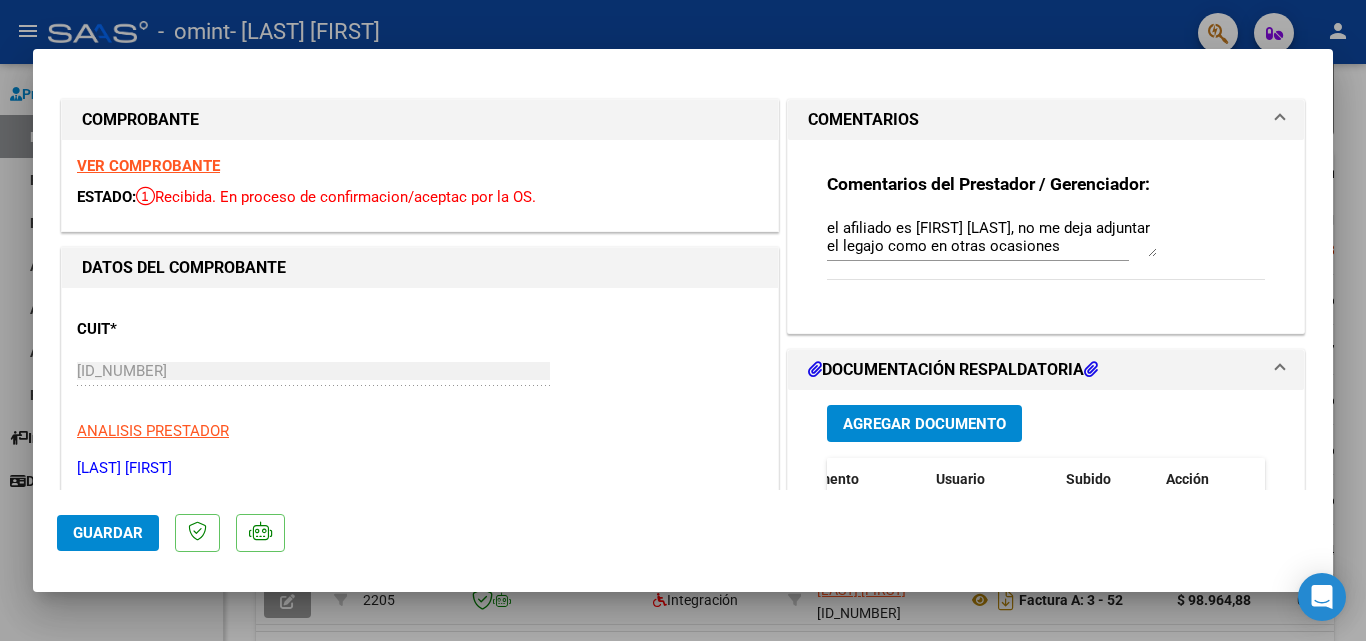 click 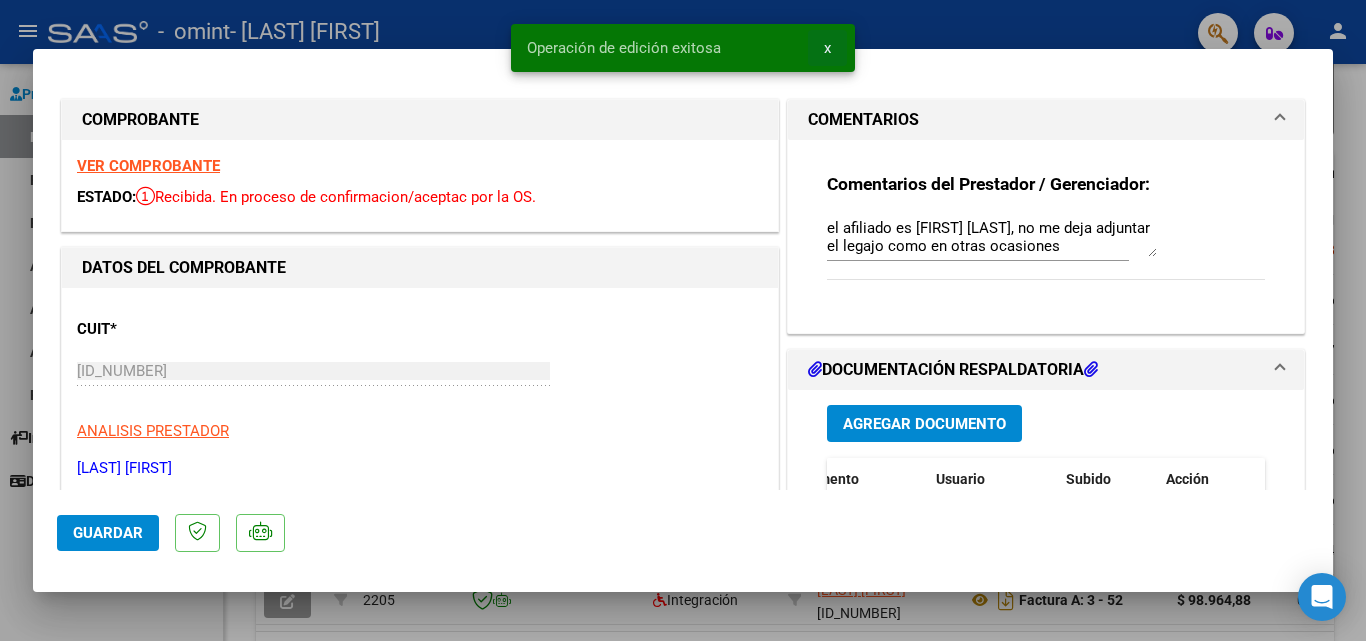 click on "x" at bounding box center (827, 48) 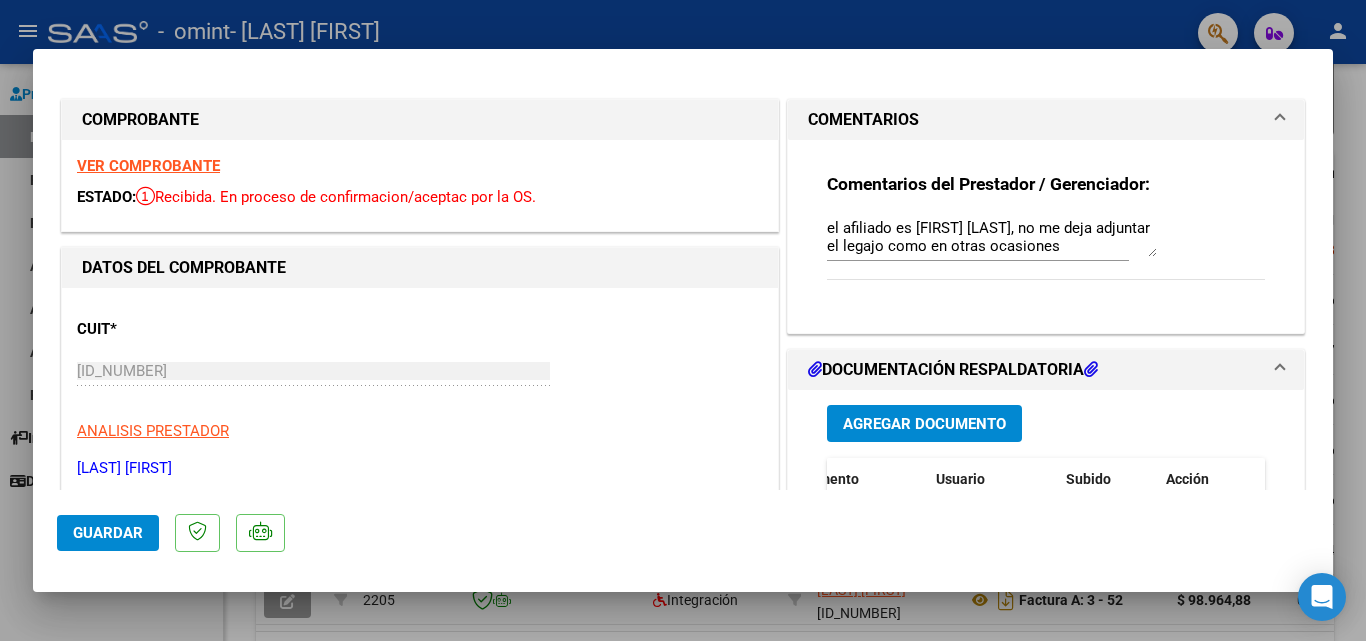 scroll, scrollTop: 703, scrollLeft: 0, axis: vertical 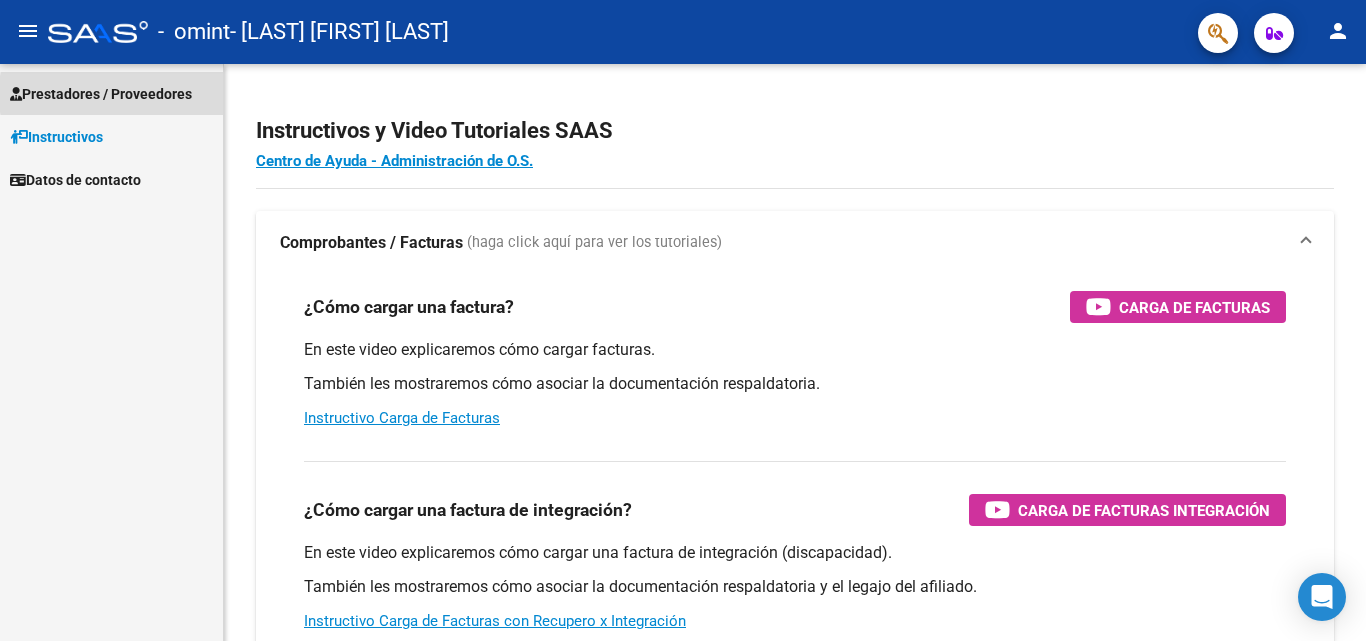 click on "Prestadores / Proveedores" at bounding box center (101, 94) 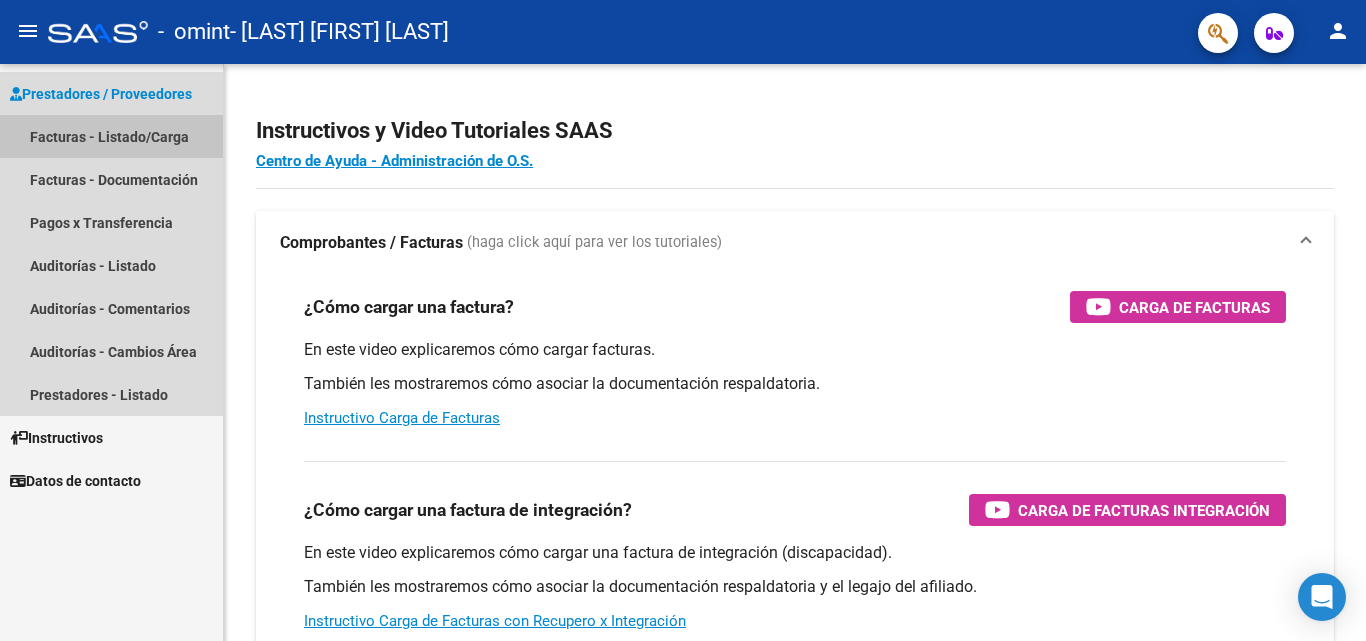 click on "Facturas - Listado/Carga" at bounding box center [111, 136] 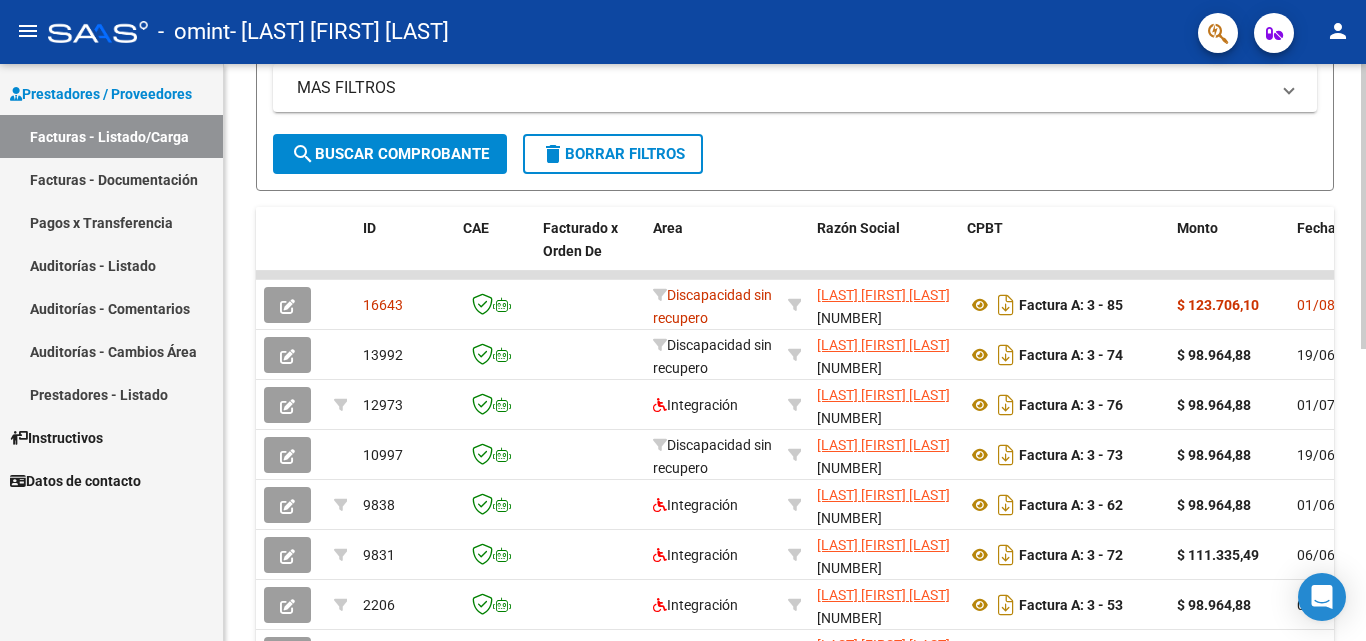 scroll, scrollTop: 429, scrollLeft: 0, axis: vertical 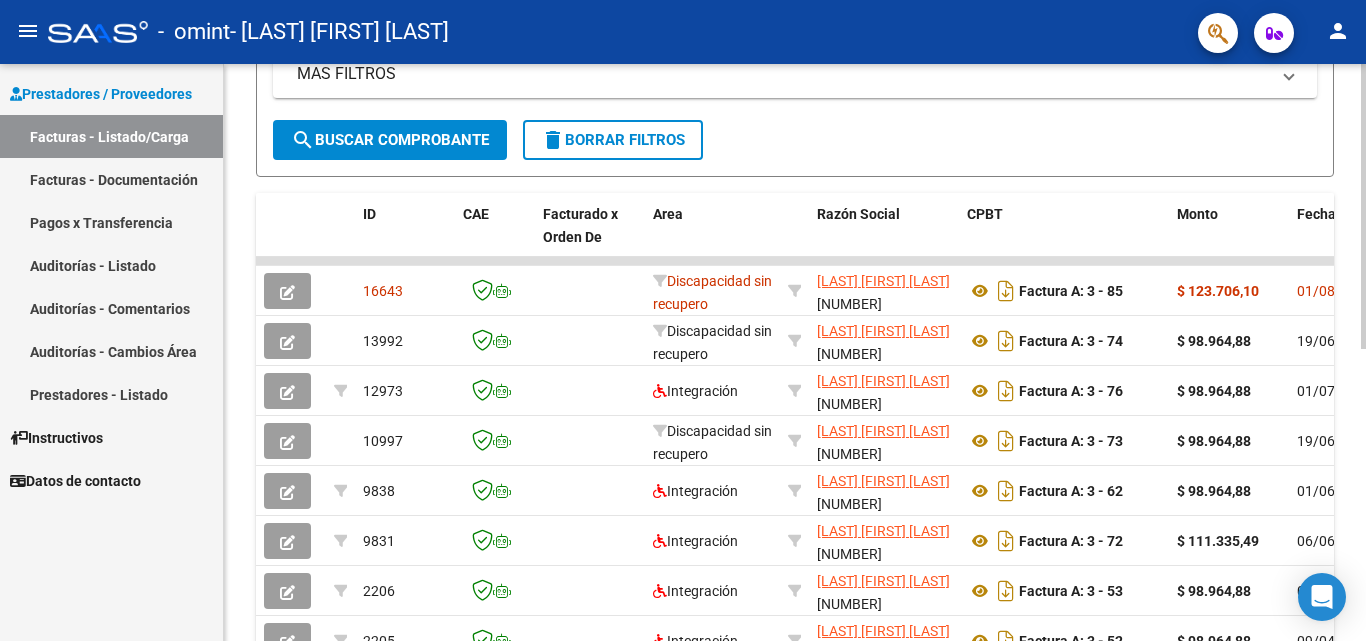 click on "Video tutorial   PRESTADORES -> Listado de CPBTs Emitidos por Prestadores / Proveedores (alt+q)   Cargar Comprobante
cloud_download  CSV  cloud_download  EXCEL  cloud_download  Estandar   Descarga Masiva
Filtros Id Area Area Todos Confirmado   Mostrar totalizadores   FILTROS DEL COMPROBANTE  Comprobante Tipo Comprobante Tipo Start date – End date Fec. Comprobante Desde / Hasta Días Emisión Desde(cant. días) Días Emisión Hasta(cant. días) CUIT / Razón Social Pto. Venta Nro. Comprobante Código SSS CAE Válido CAE Válido Todos Cargado Módulo Hosp. Todos Tiene facturacion Apócrifa Hospital Refes  FILTROS DE INTEGRACION  Período De Prestación Campos del Archivo de Rendición Devuelto x SSS (dr_envio) Todos Rendido x SSS (dr_envio) Tipo de Registro Tipo de Registro Período Presentación Período Presentación Campos del Legajo Asociado (preaprobación) Afiliado Legajo (cuil/nombre) Todos Solo facturas preaprobadas  MAS FILTROS  Todos Con Doc. Respaldatoria Todos Con Trazabilidad Todos – – 4" 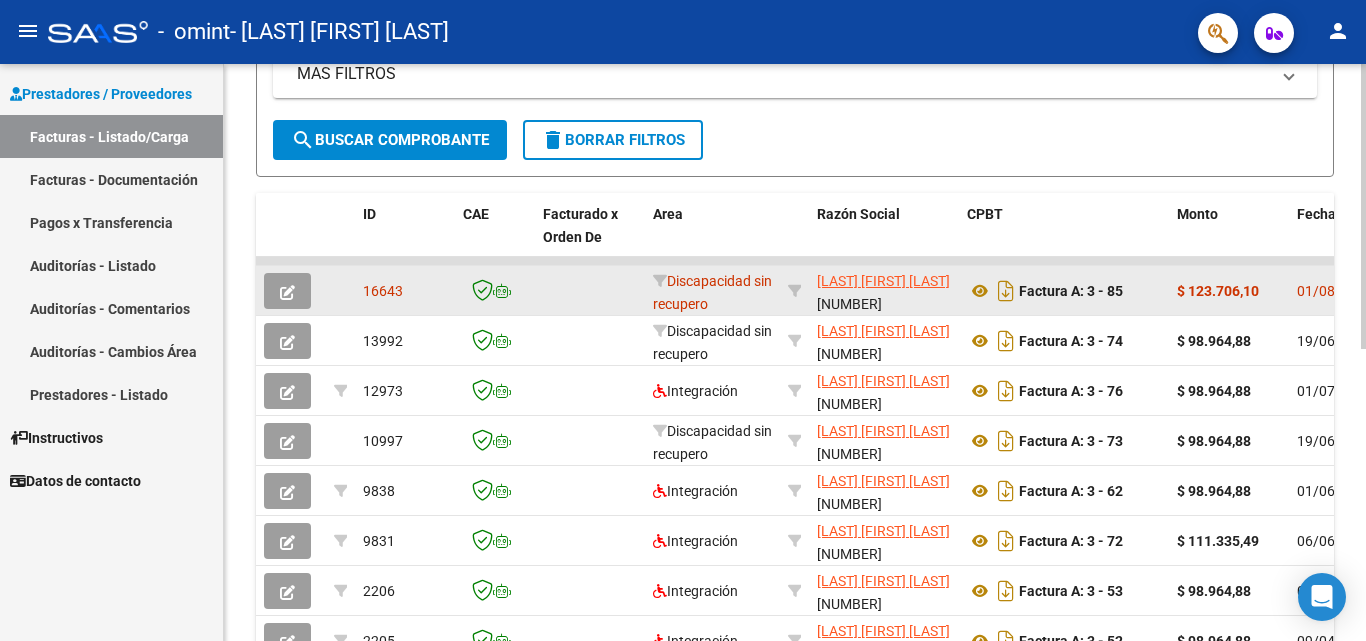 click 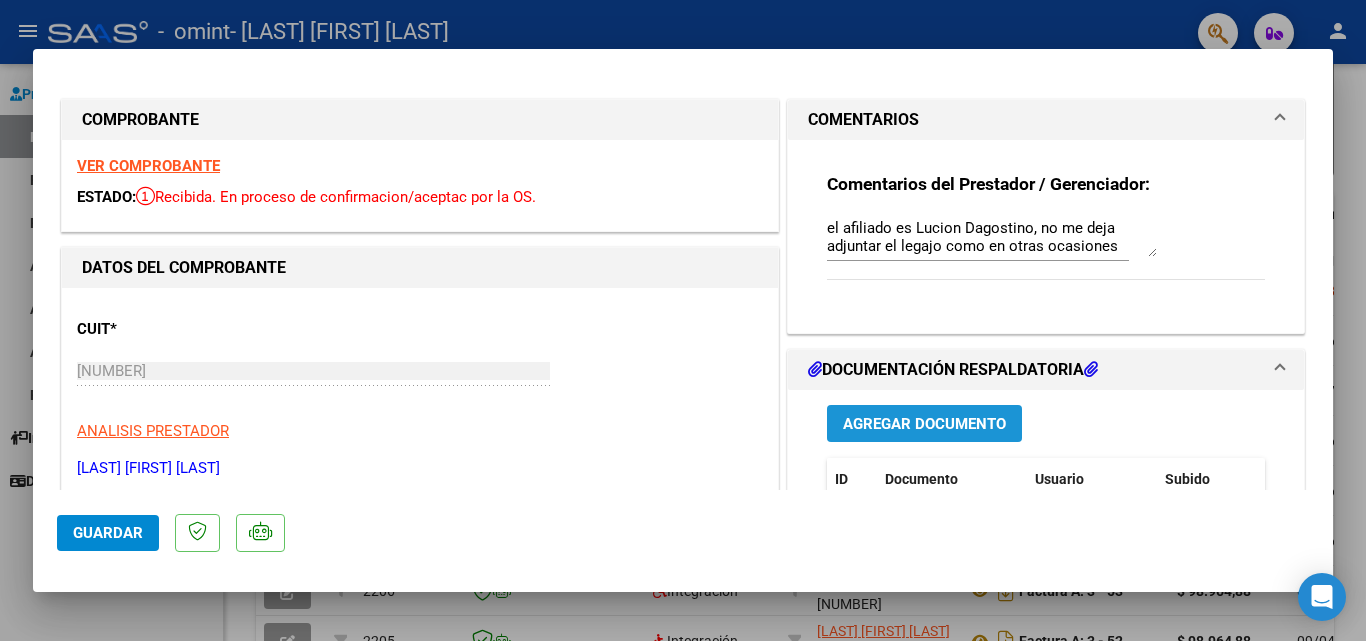 click on "Agregar Documento" at bounding box center (924, 424) 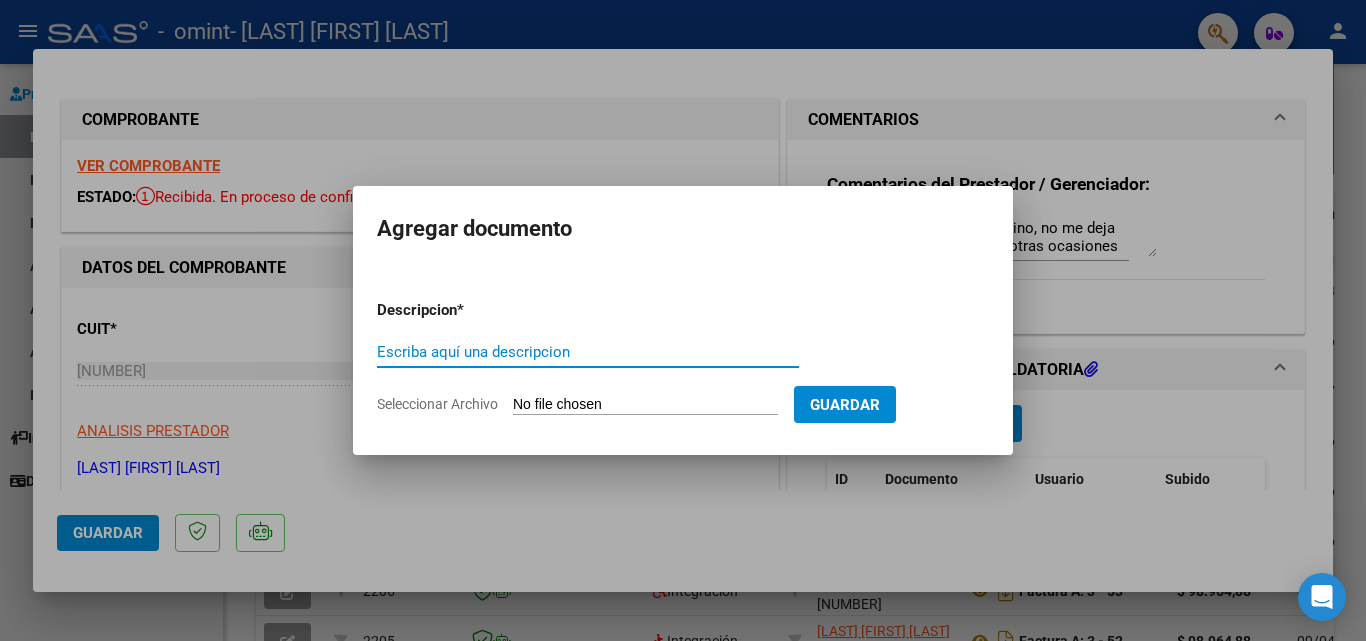 click on "Seleccionar Archivo" at bounding box center [645, 405] 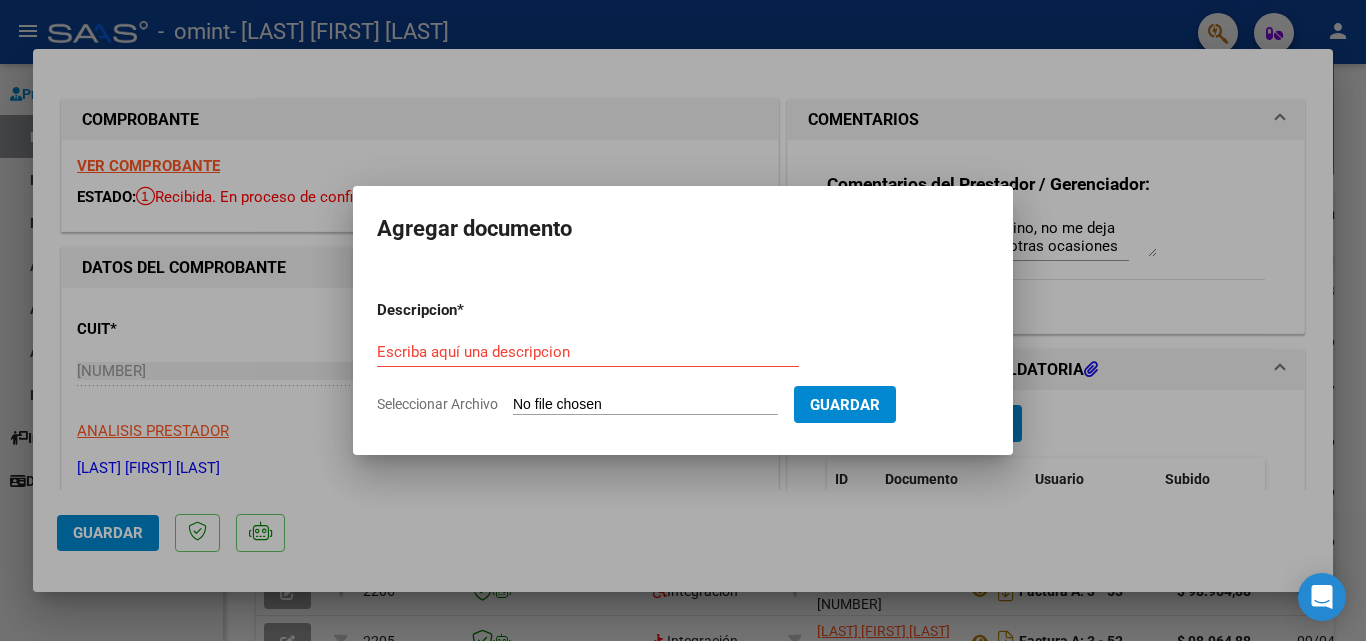 click on "Escriba aquí una descripcion" at bounding box center [588, 352] 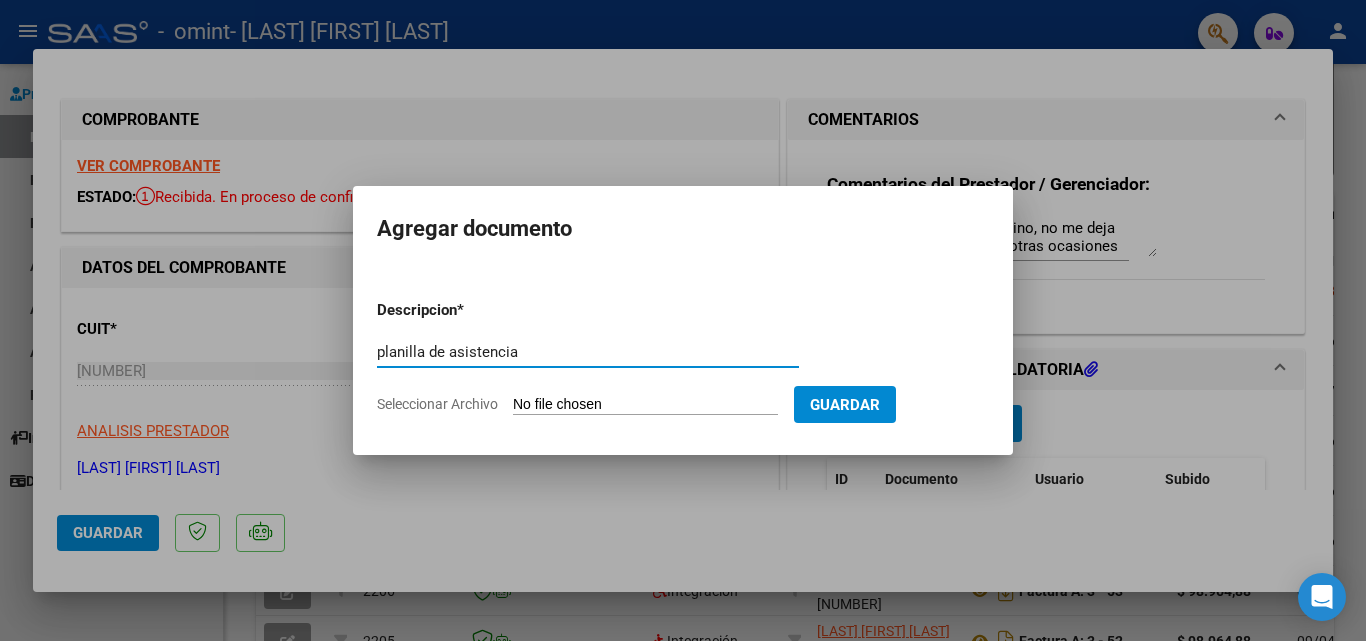 click on "planilla de asistencia" at bounding box center (588, 352) 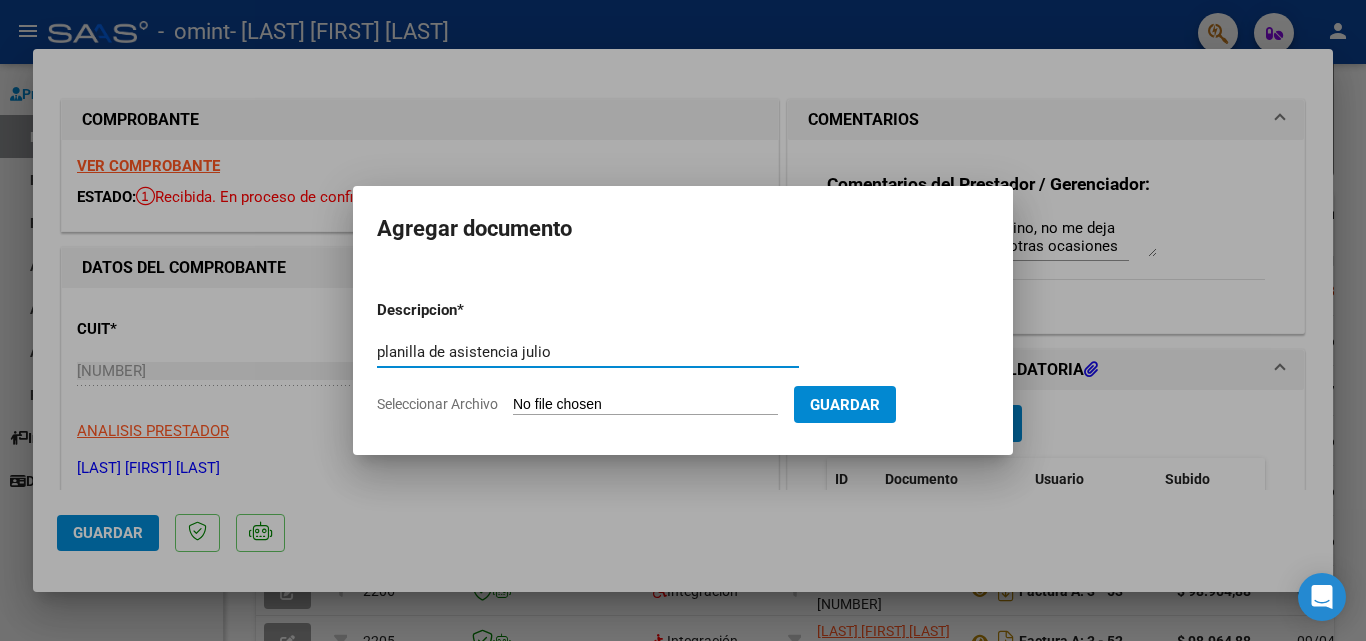 type on "planilla de asistencia julio" 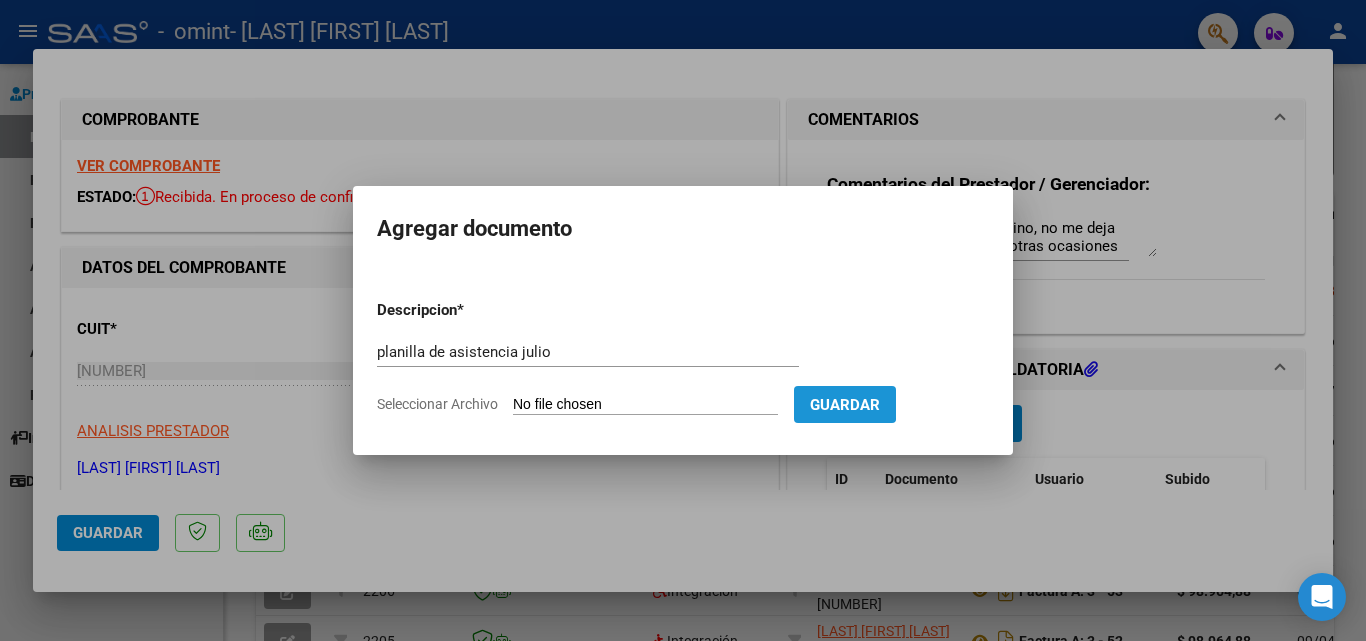 click on "Guardar" at bounding box center [845, 405] 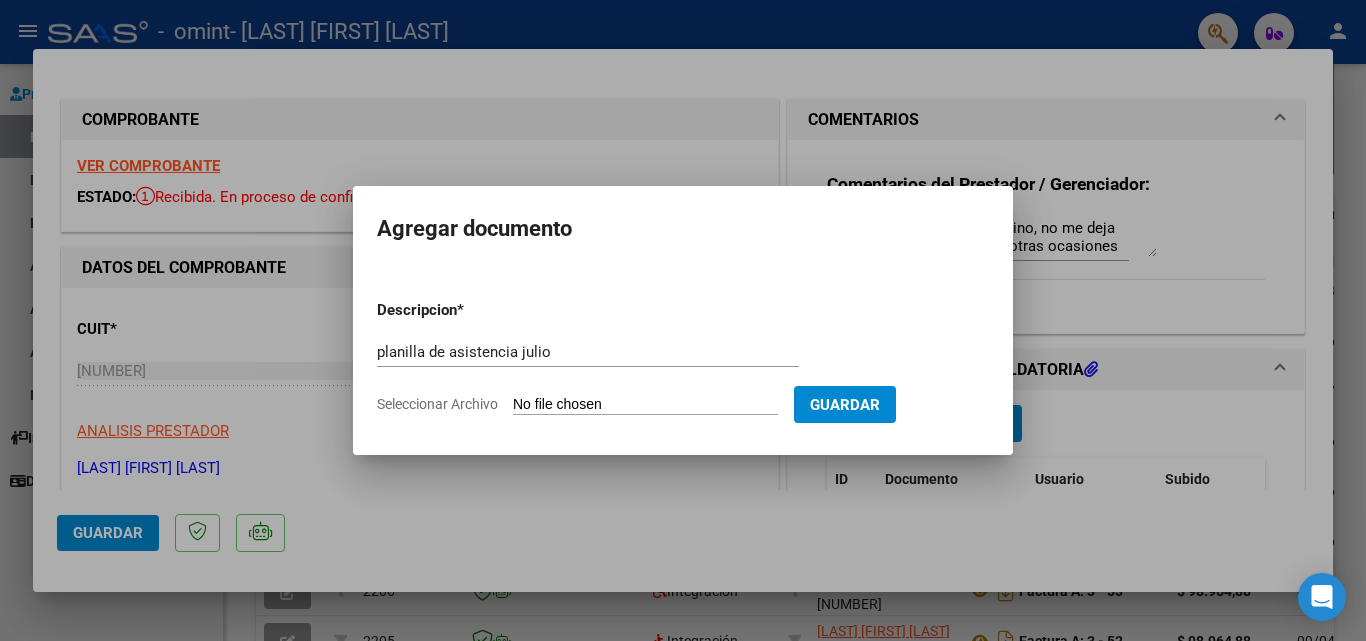 click on "Guardar" at bounding box center (845, 405) 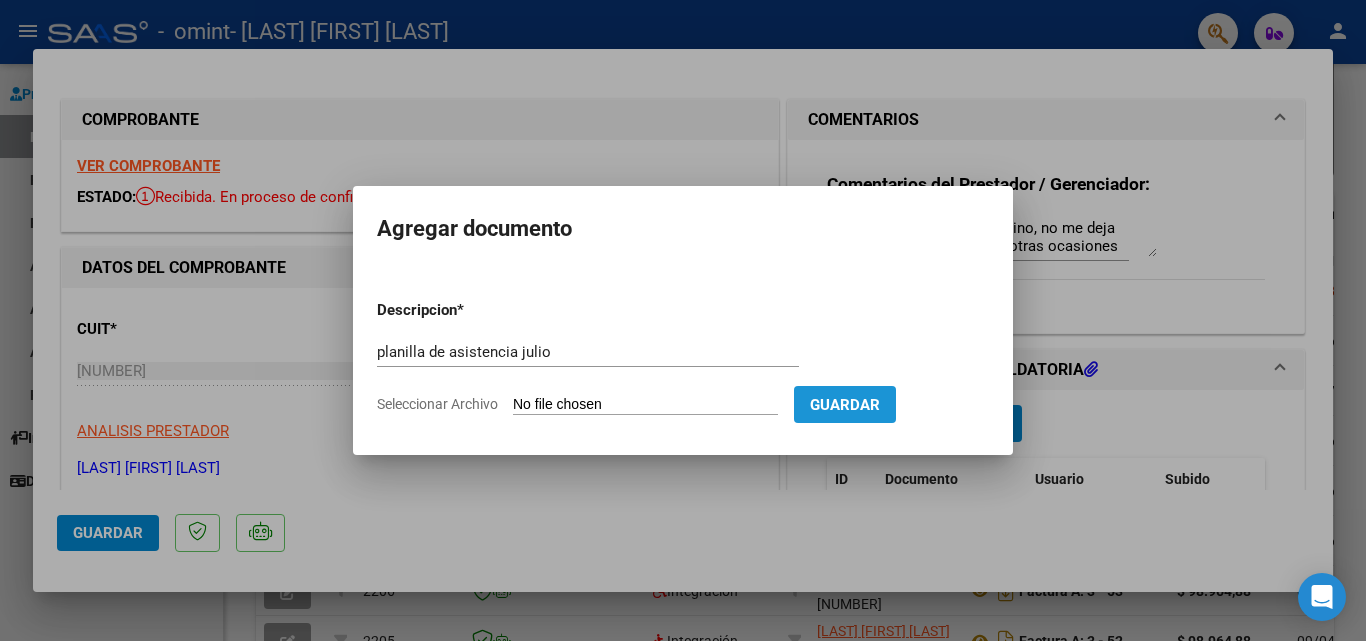 click on "Guardar" at bounding box center (845, 405) 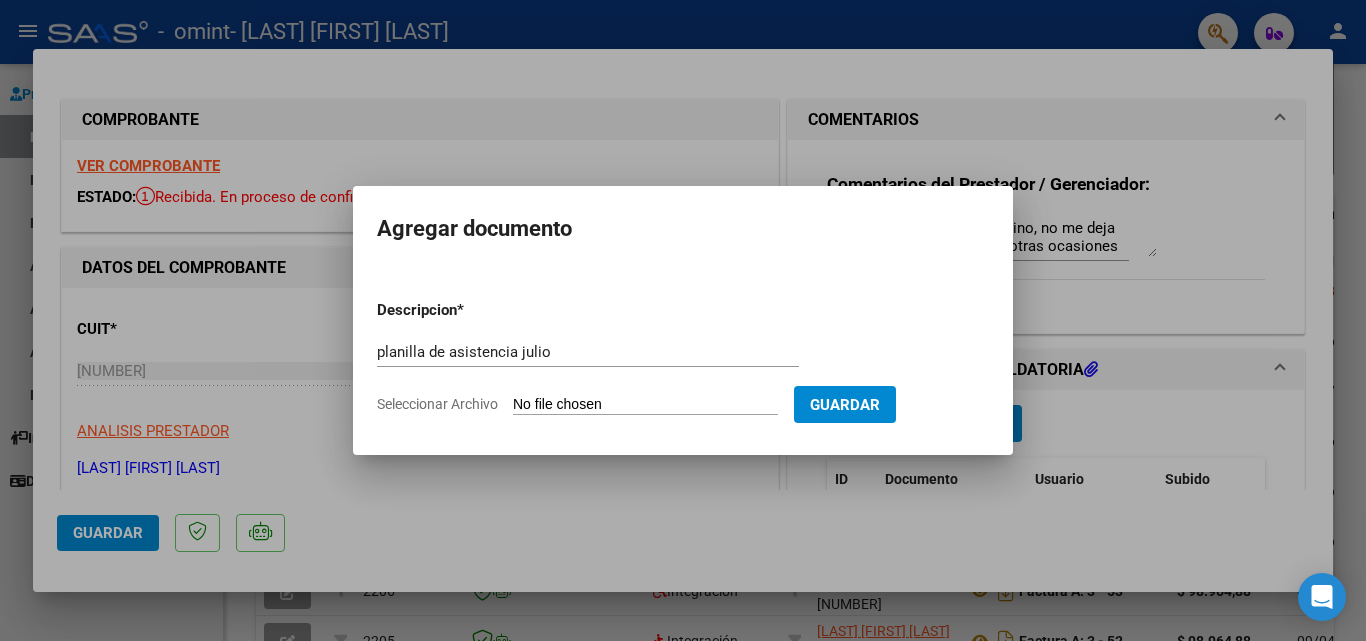 click on "Descripcion  *   planilla de asistencia julio Escriba aquí una descripcion  Seleccionar Archivo Guardar" at bounding box center (683, 357) 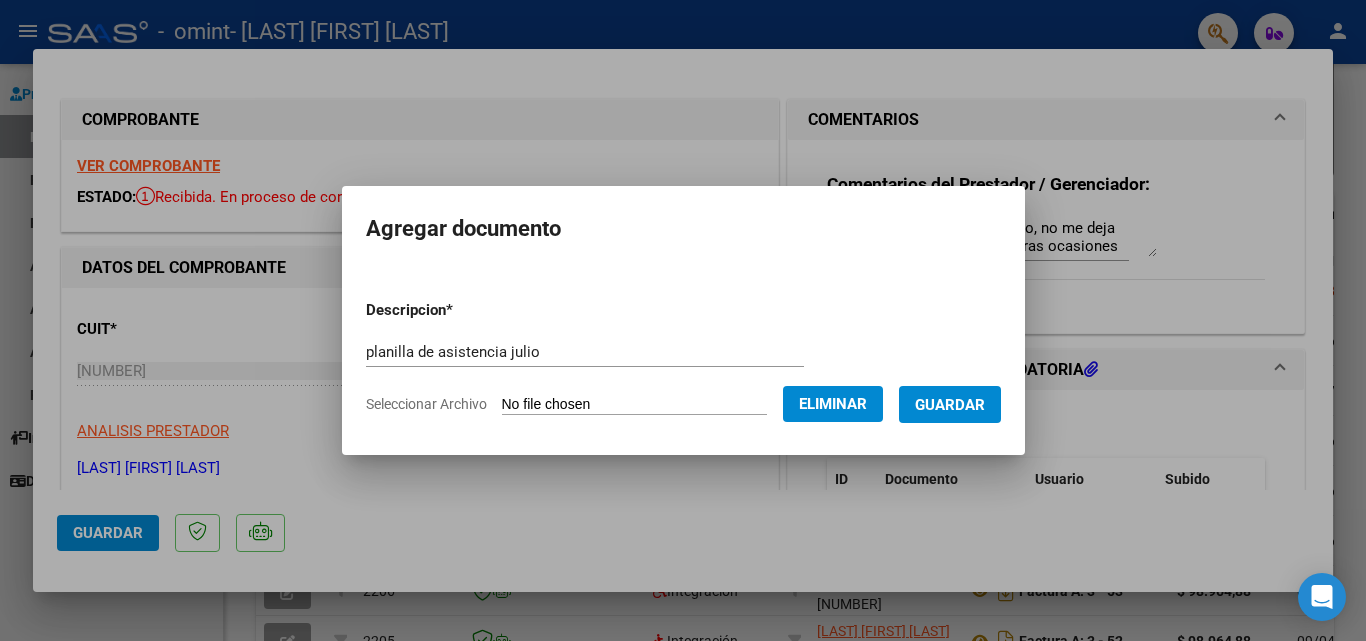 click on "Guardar" at bounding box center [950, 405] 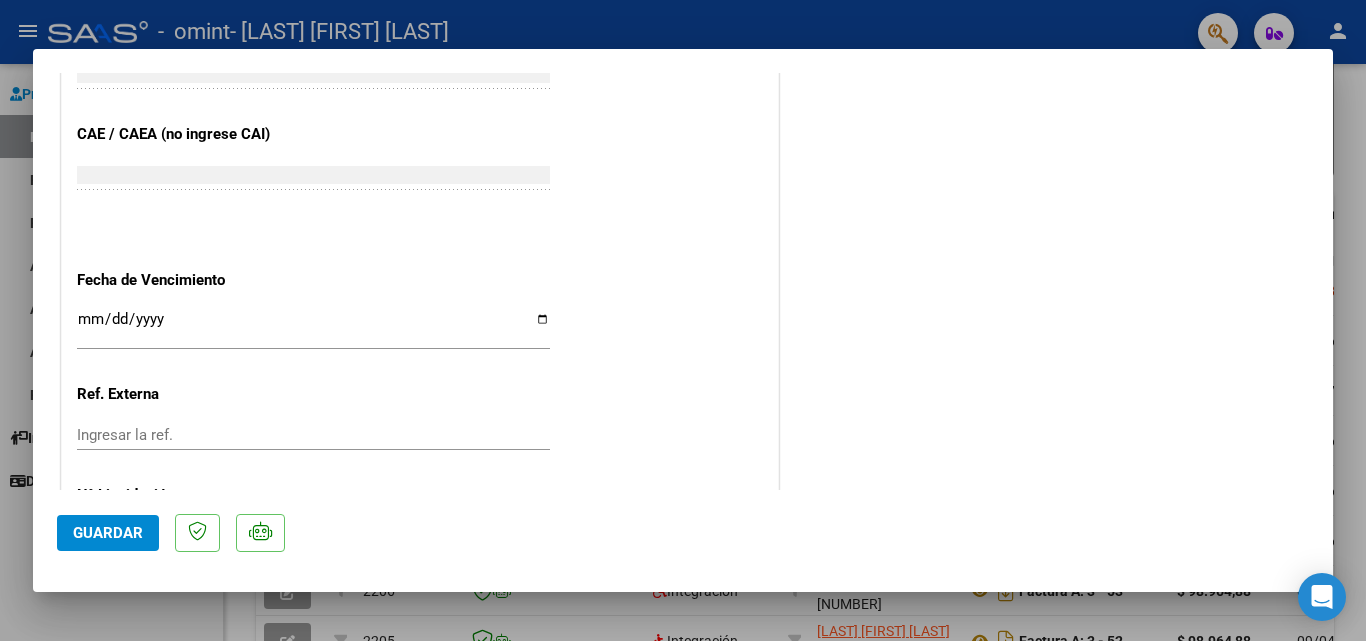 scroll, scrollTop: 1107, scrollLeft: 0, axis: vertical 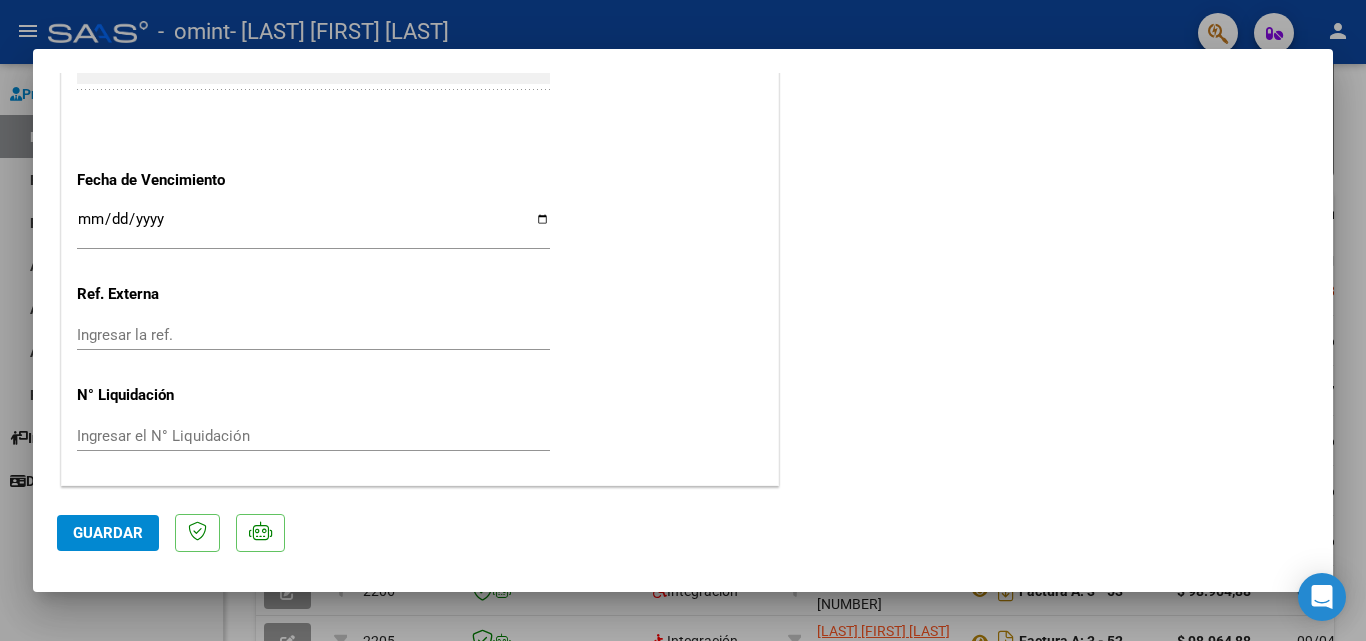 click on "Guardar" 